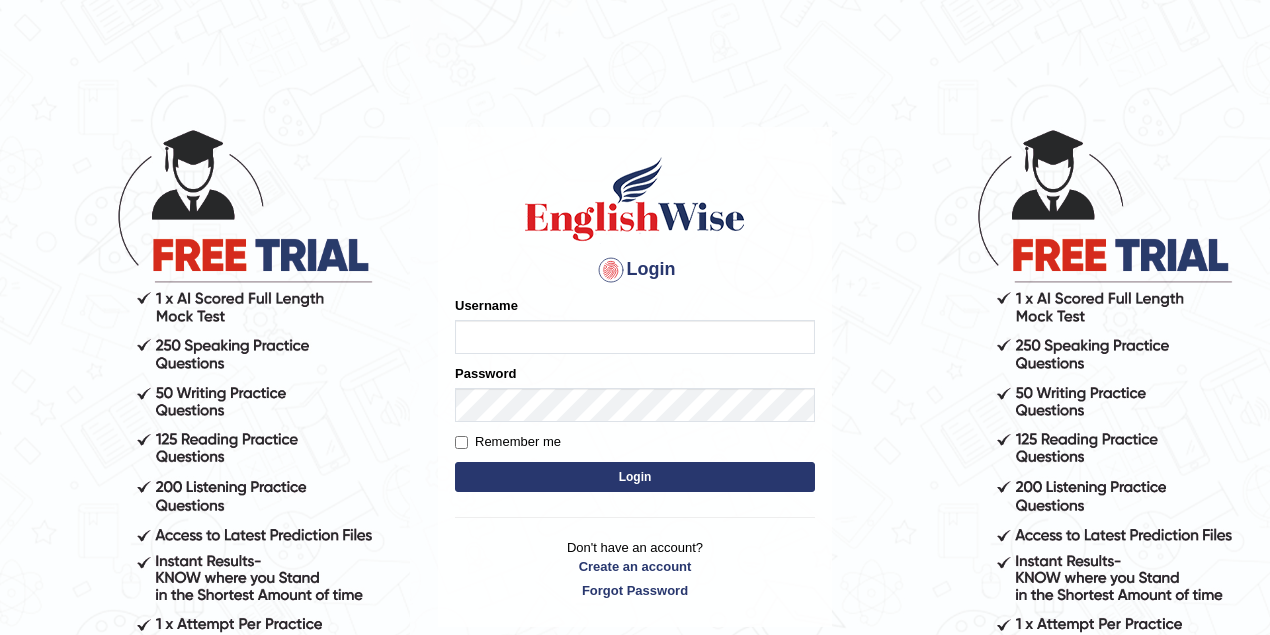 click on "Username" at bounding box center (635, 337) 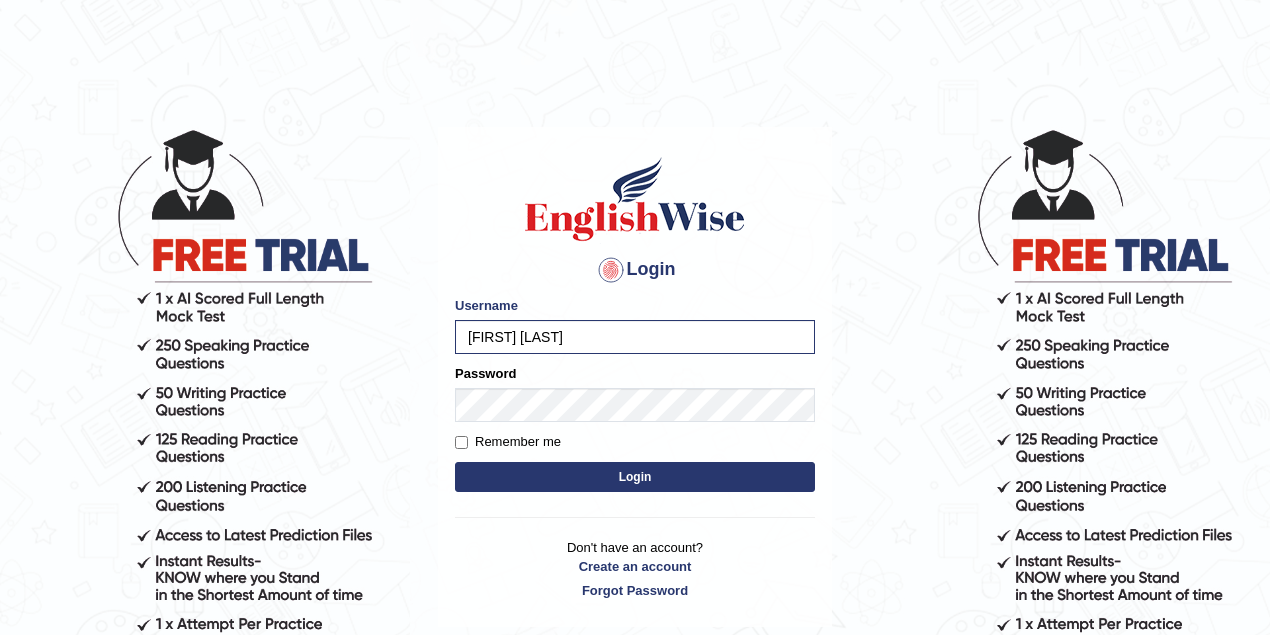 click on "Login" at bounding box center (635, 477) 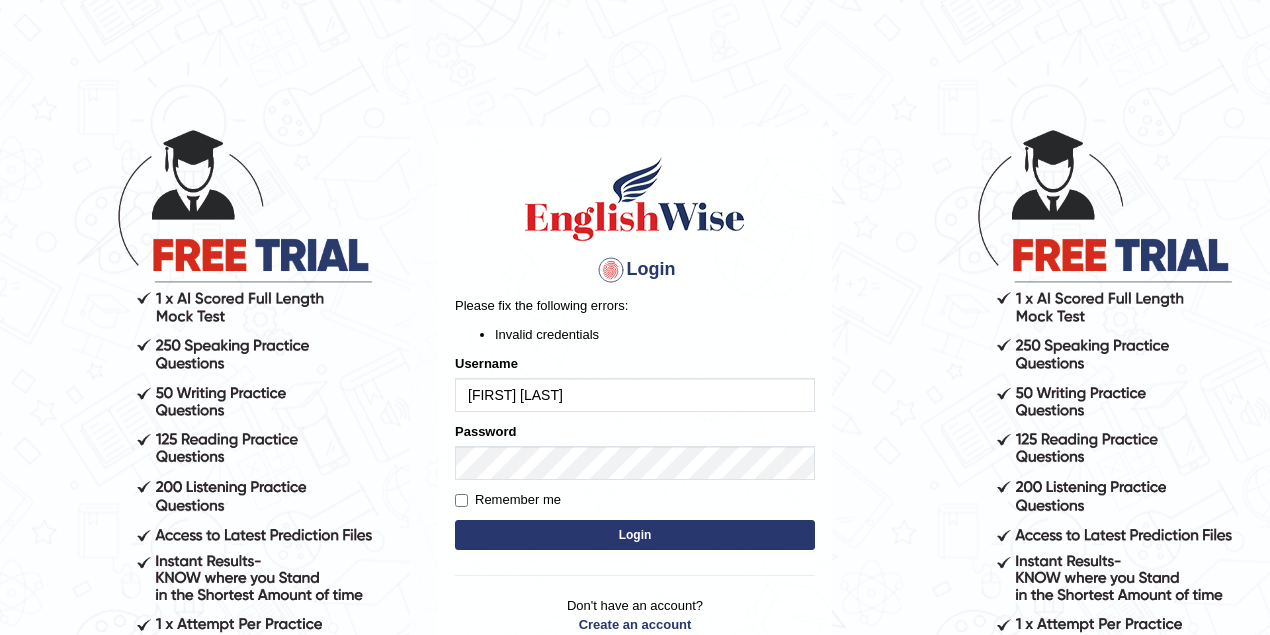 scroll, scrollTop: 0, scrollLeft: 0, axis: both 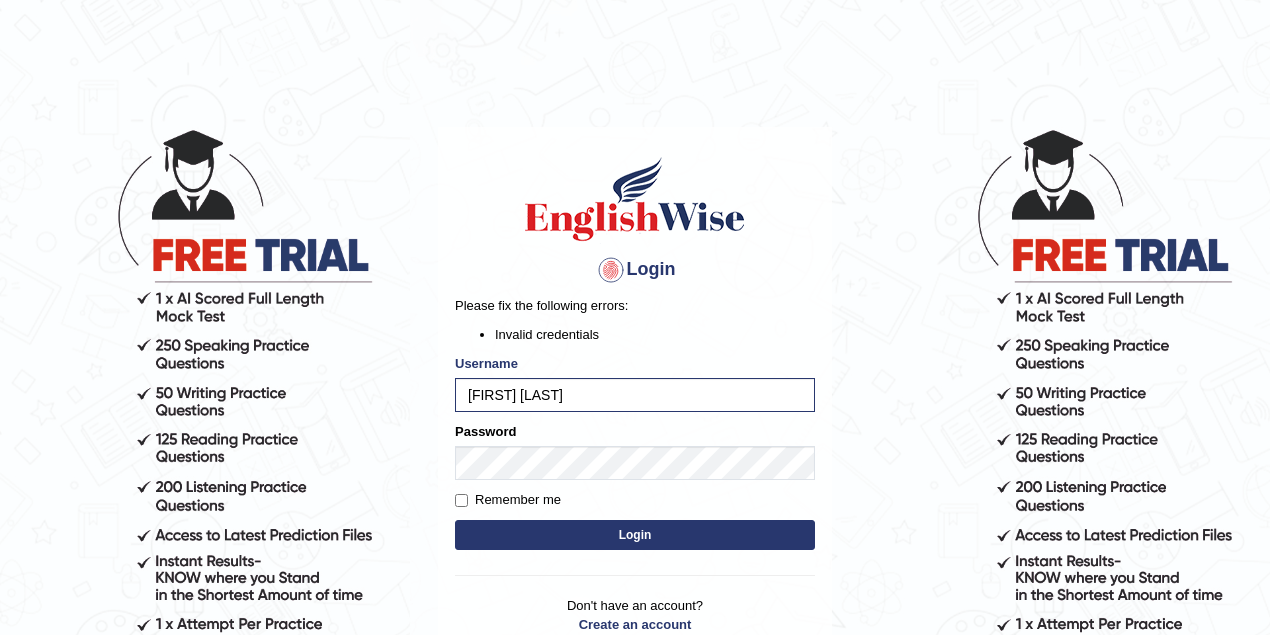 click on "Login" at bounding box center [635, 535] 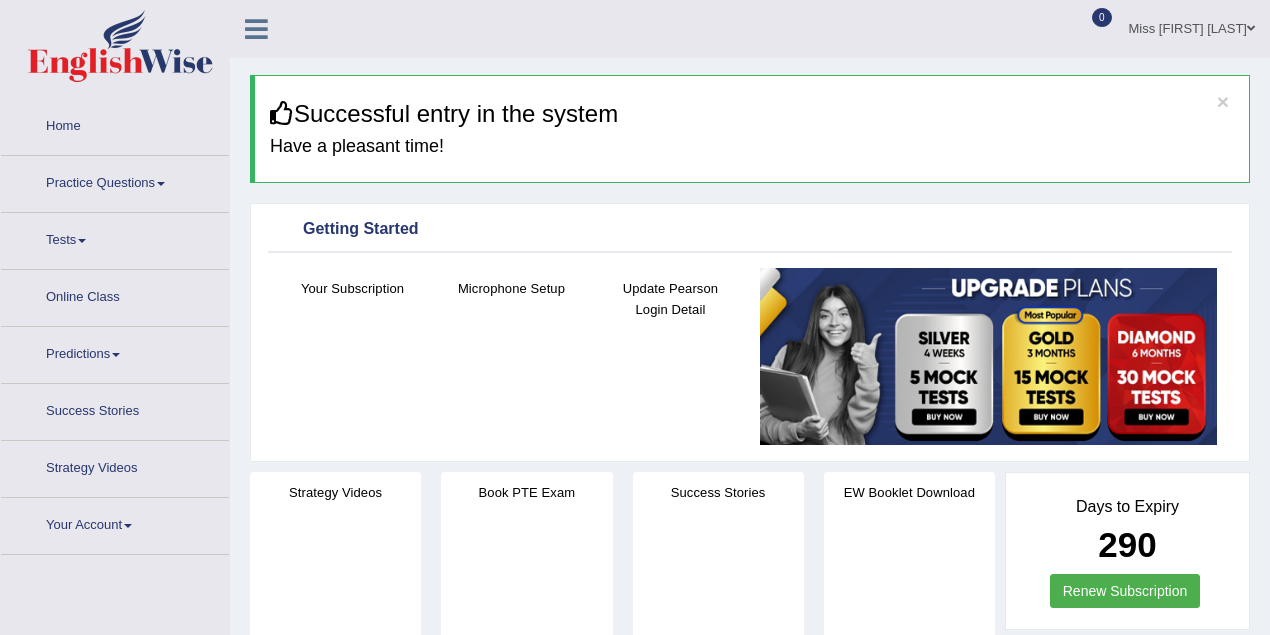 scroll, scrollTop: 0, scrollLeft: 0, axis: both 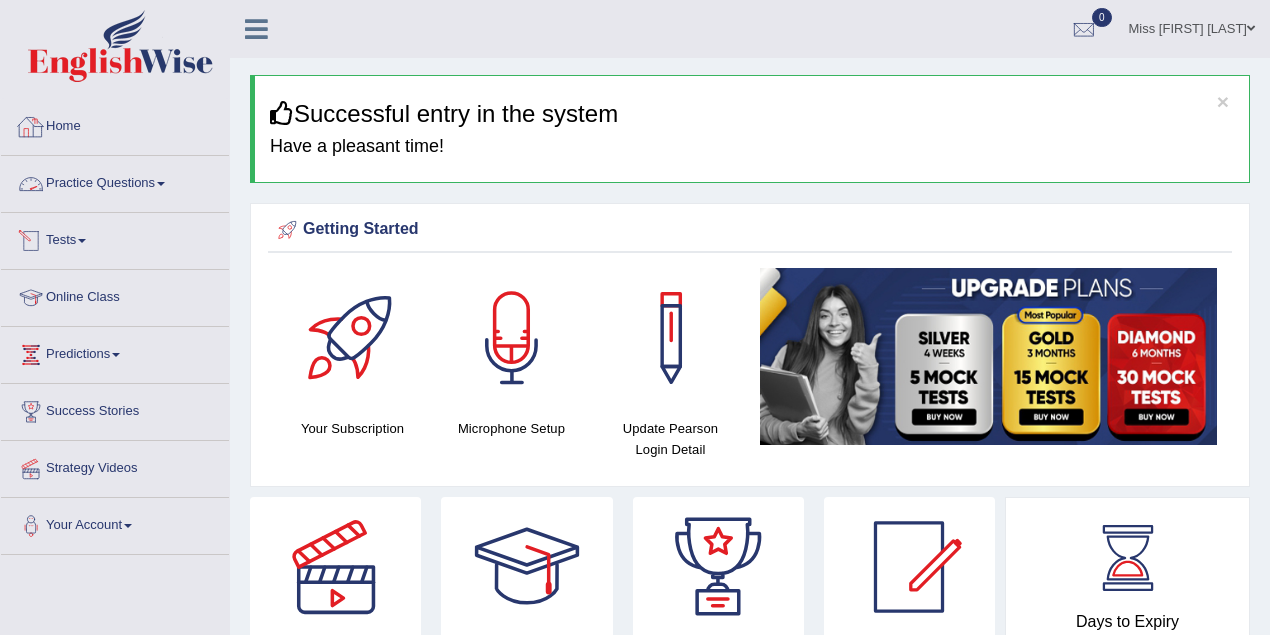 click on "Practice Questions" at bounding box center (115, 181) 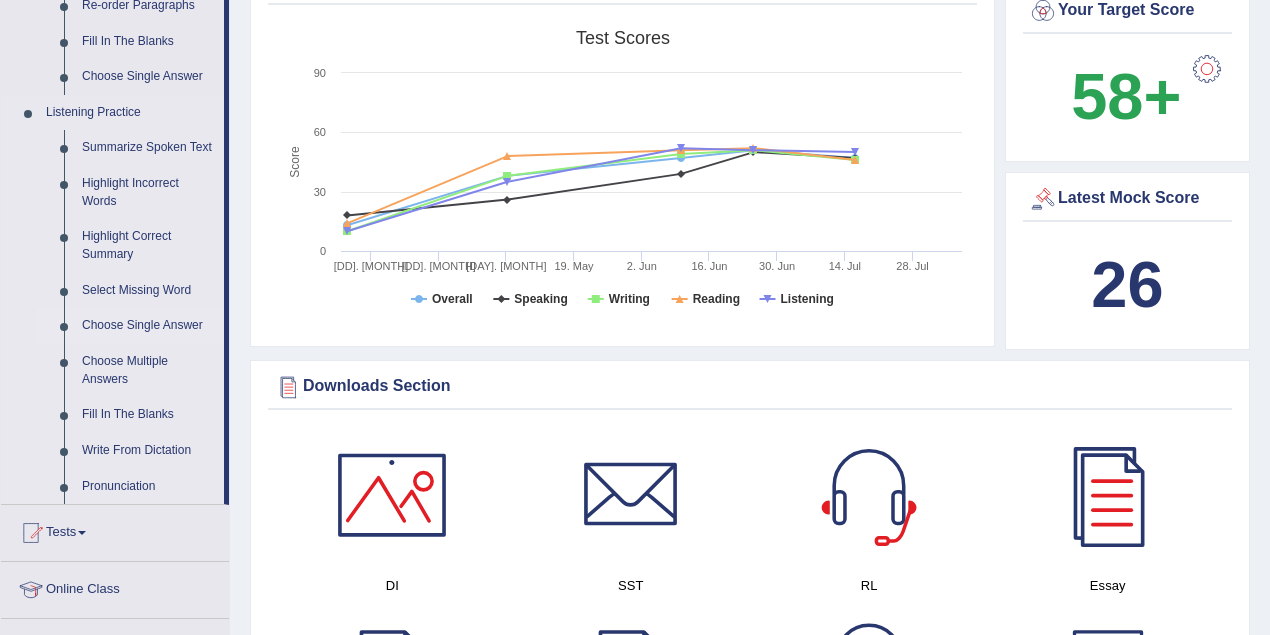 scroll, scrollTop: 800, scrollLeft: 0, axis: vertical 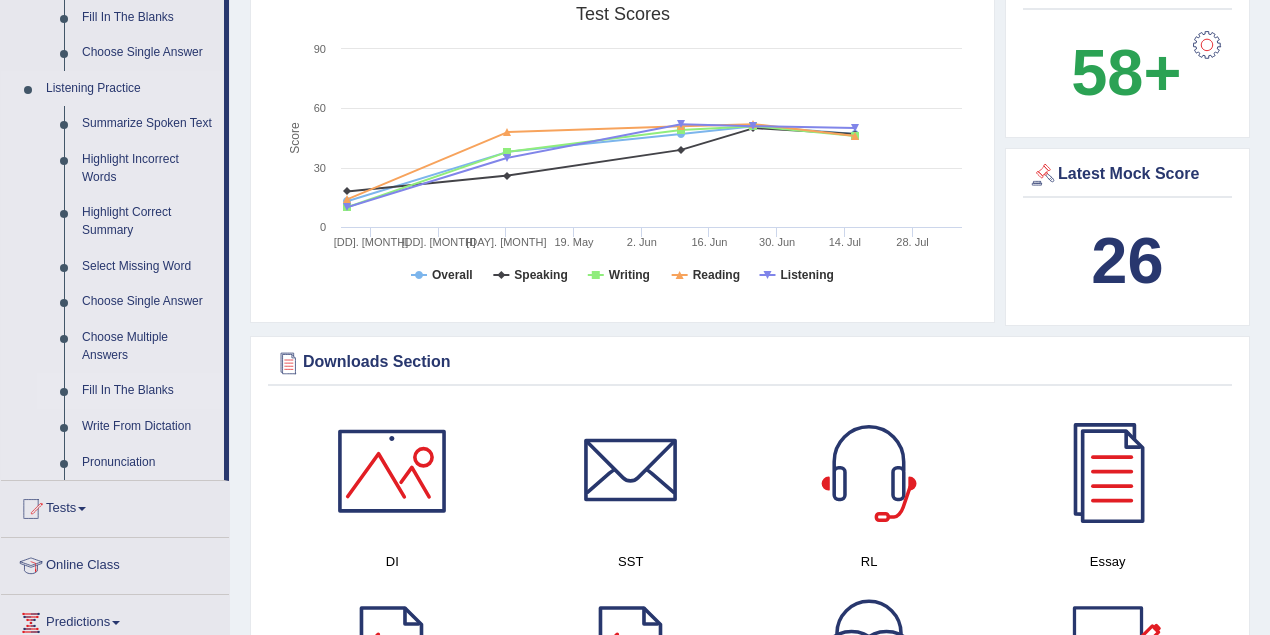 click on "Fill In The Blanks" at bounding box center (148, 391) 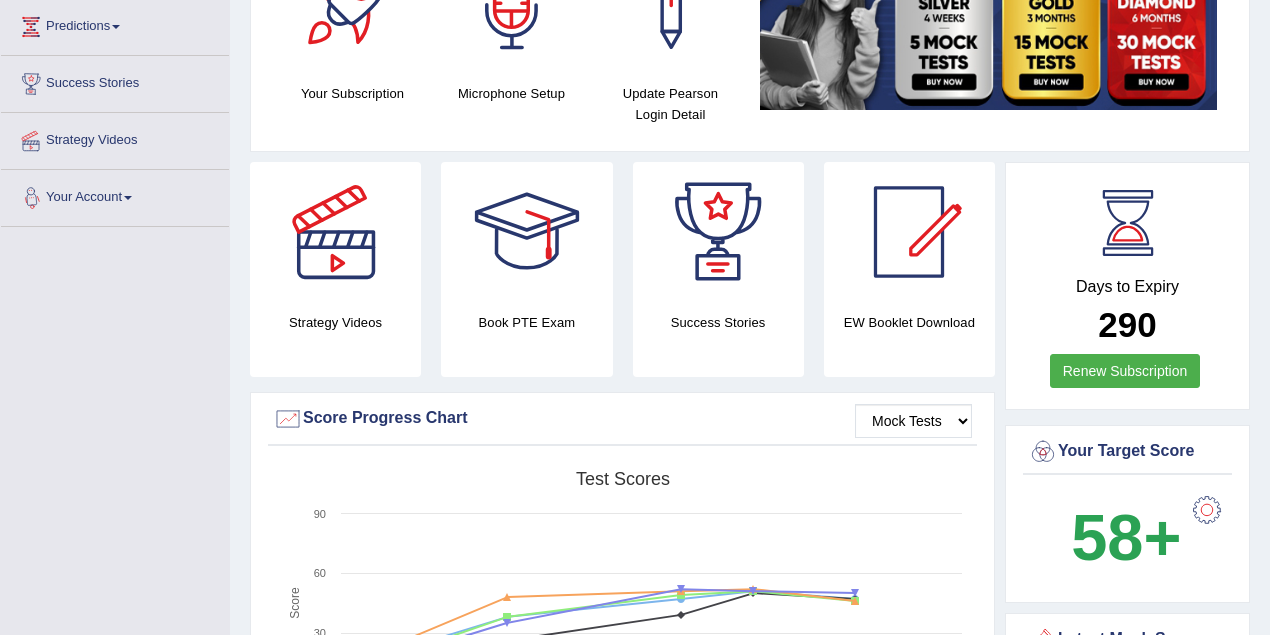 scroll, scrollTop: 570, scrollLeft: 0, axis: vertical 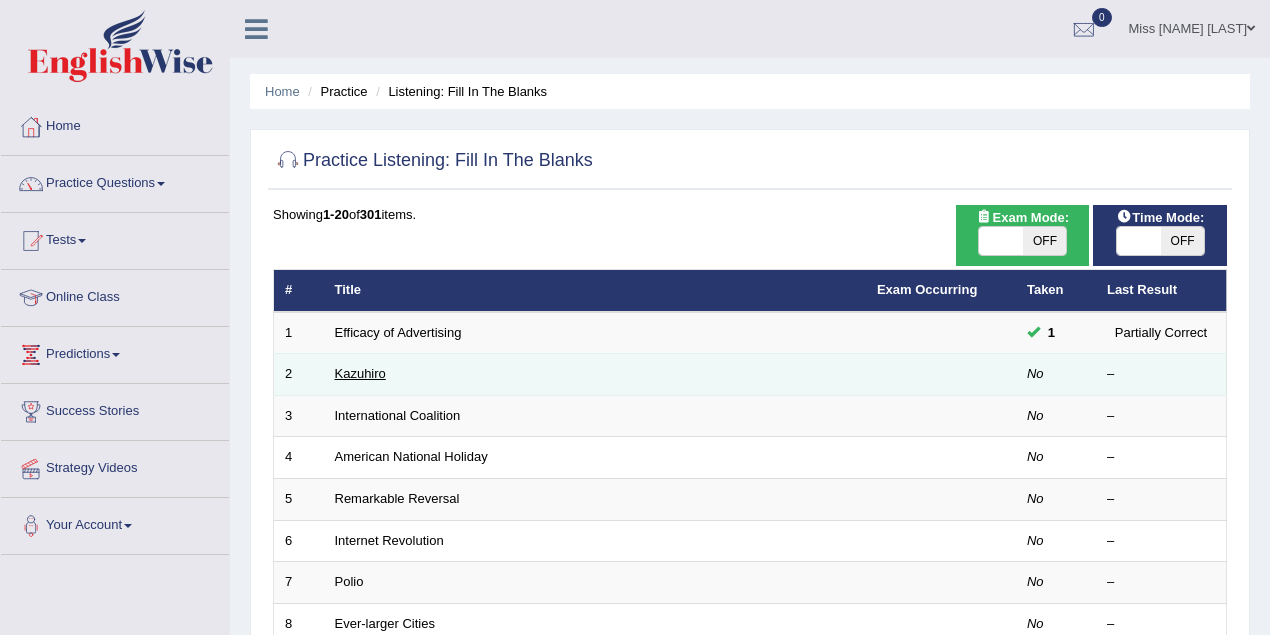 click on "Kazuhiro" at bounding box center [360, 373] 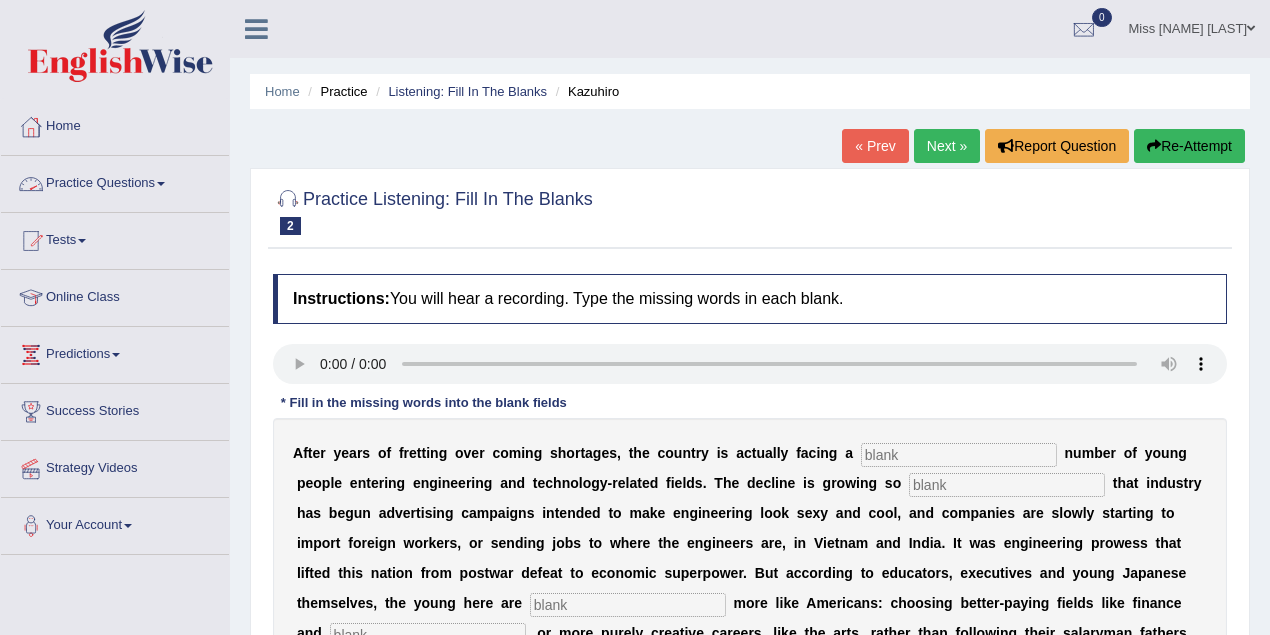 scroll, scrollTop: 0, scrollLeft: 0, axis: both 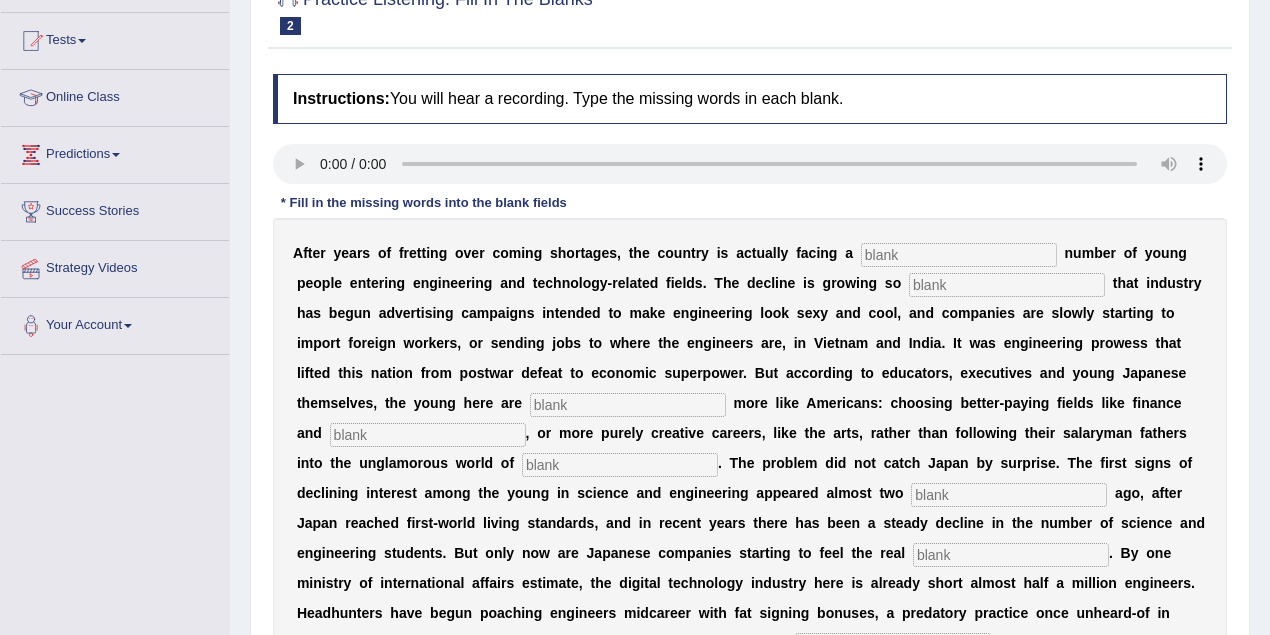 type 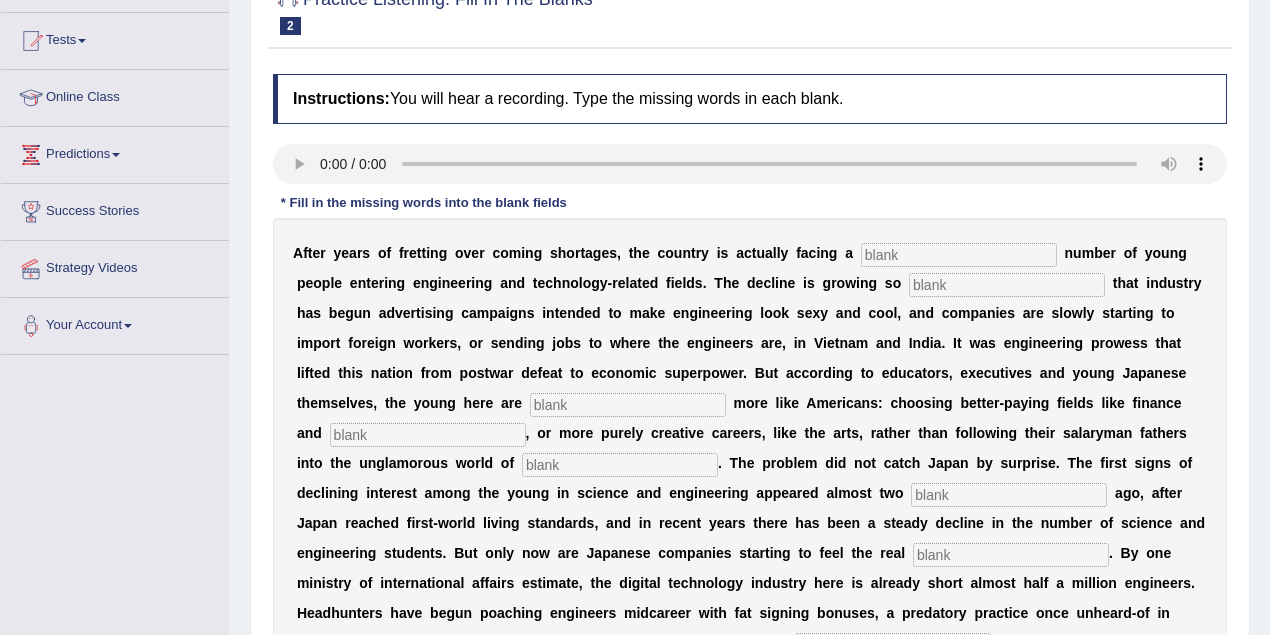 drag, startPoint x: 952, startPoint y: 458, endPoint x: 963, endPoint y: 456, distance: 11.18034 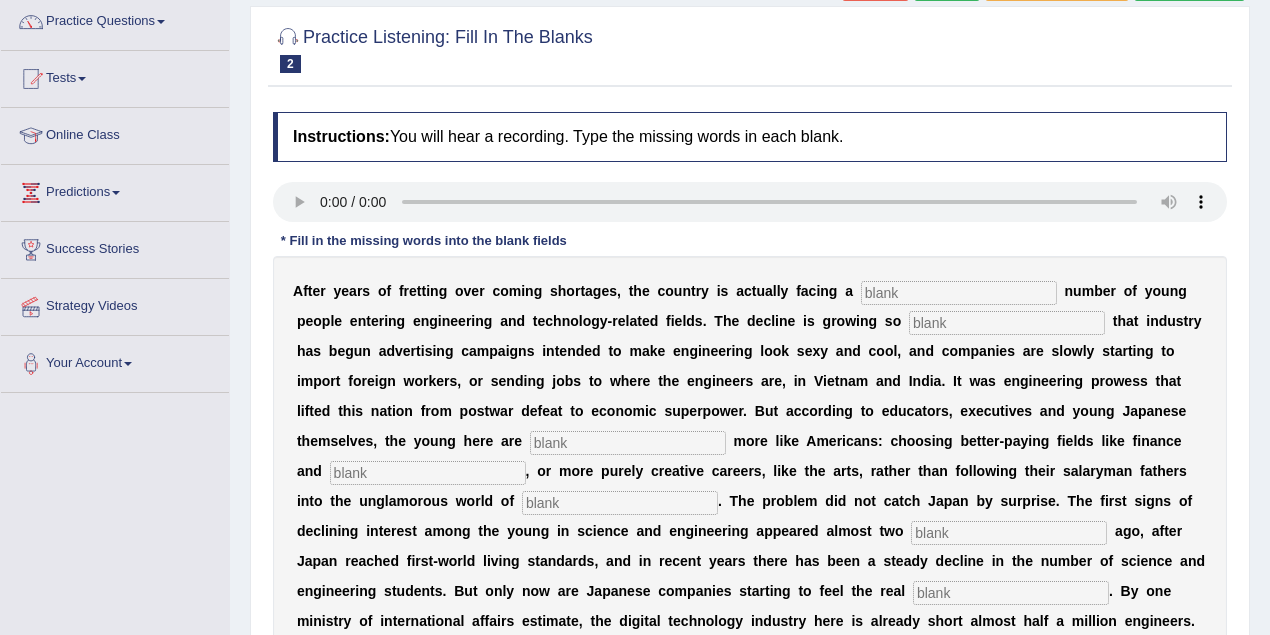 scroll, scrollTop: 133, scrollLeft: 0, axis: vertical 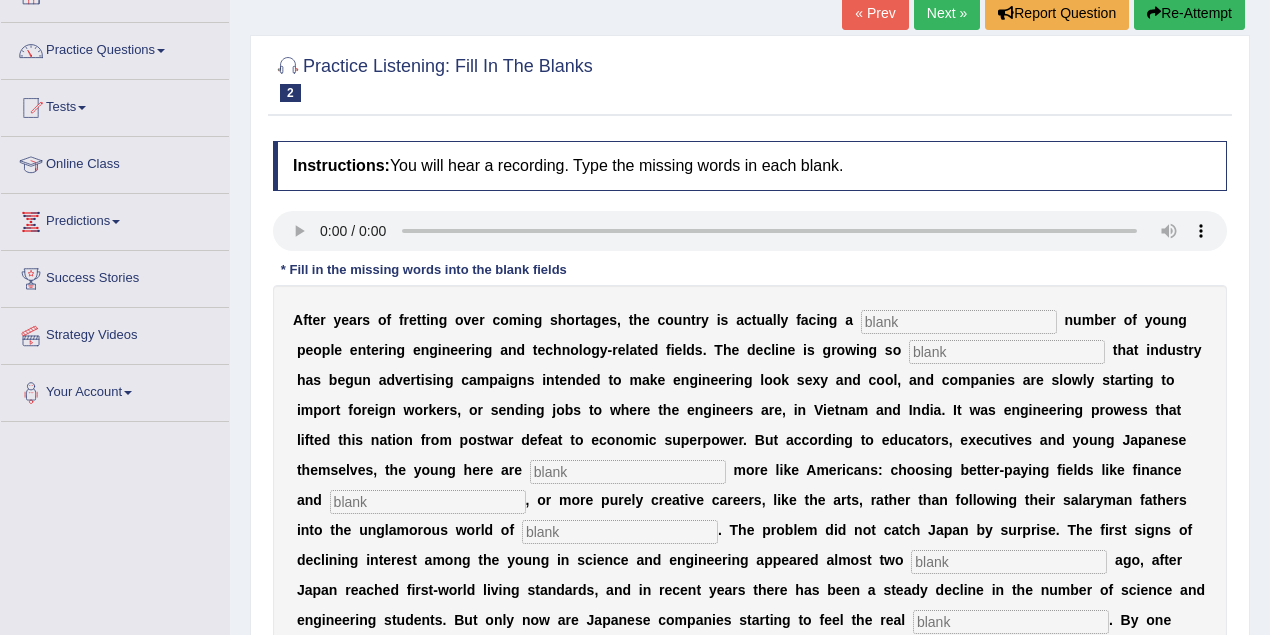 click at bounding box center (959, 322) 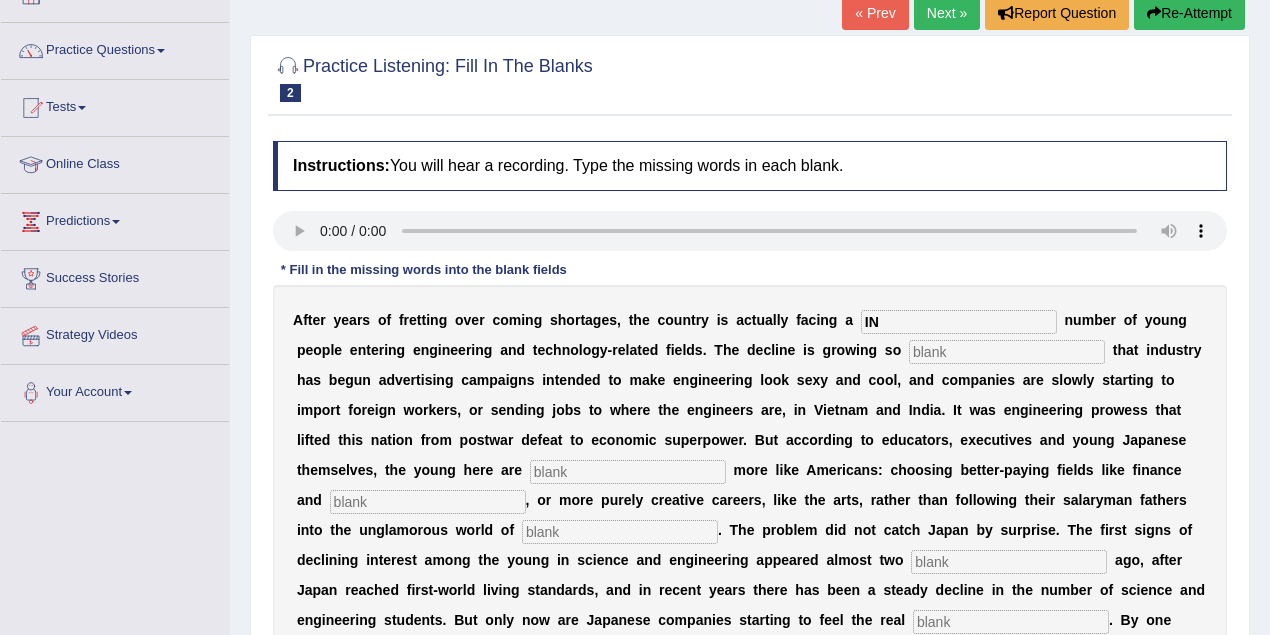 type on "I" 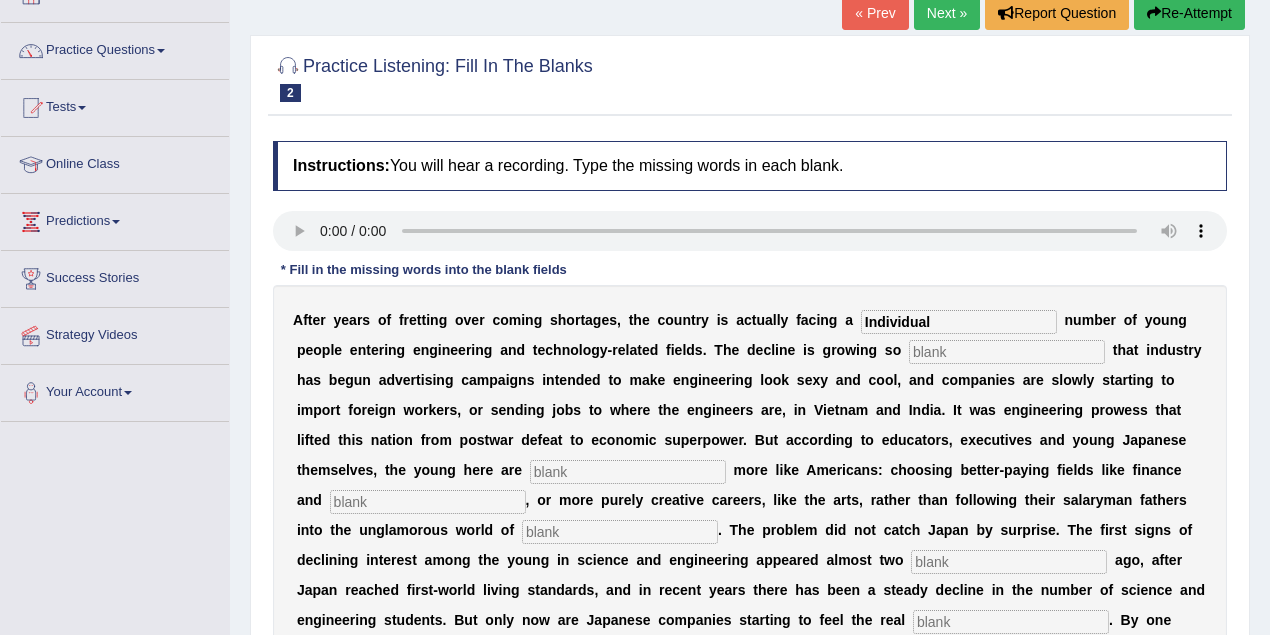 type on "Individual" 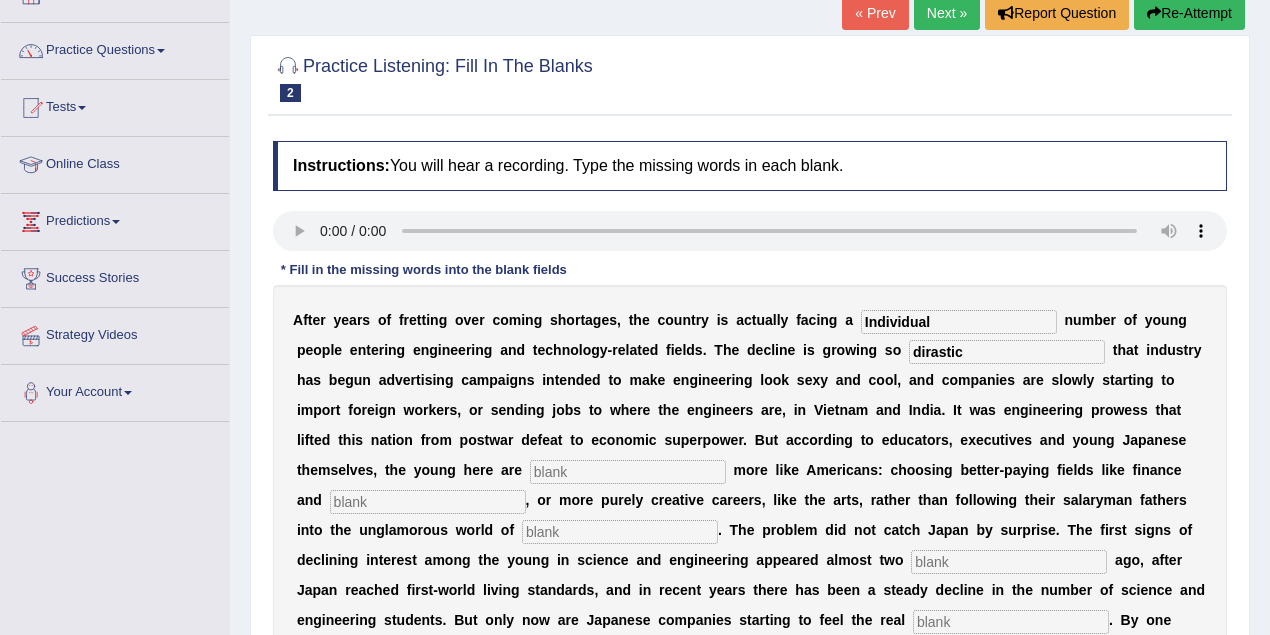 type on "dirastic" 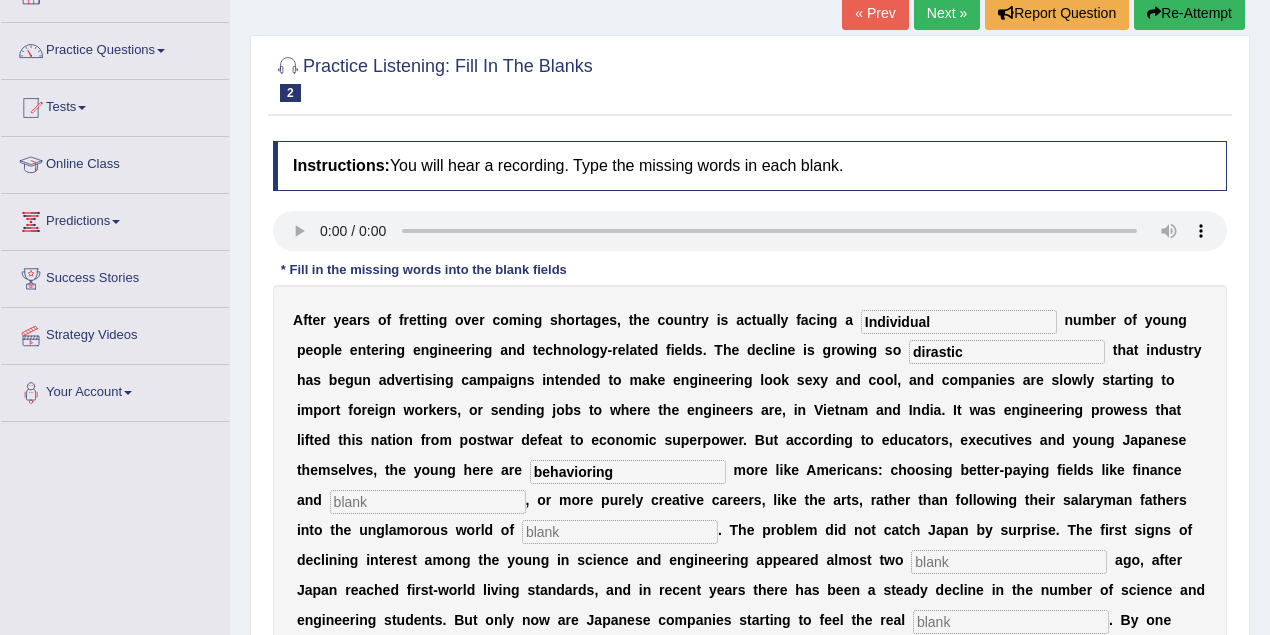 type on "behavioring" 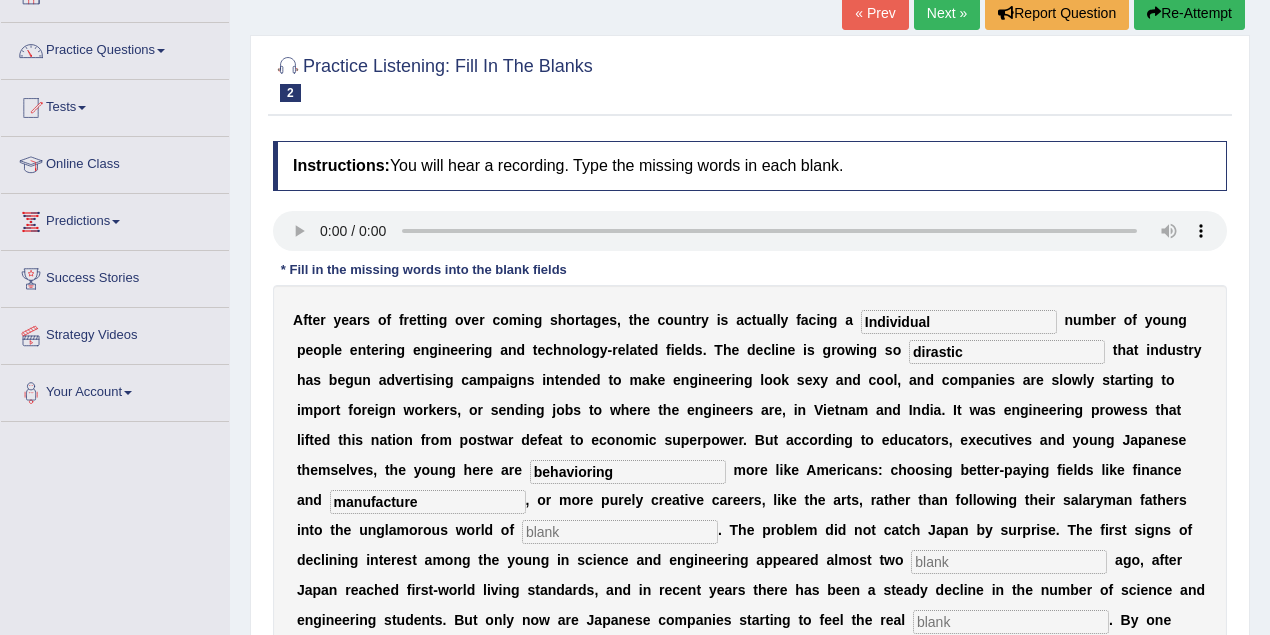 click at bounding box center (620, 532) 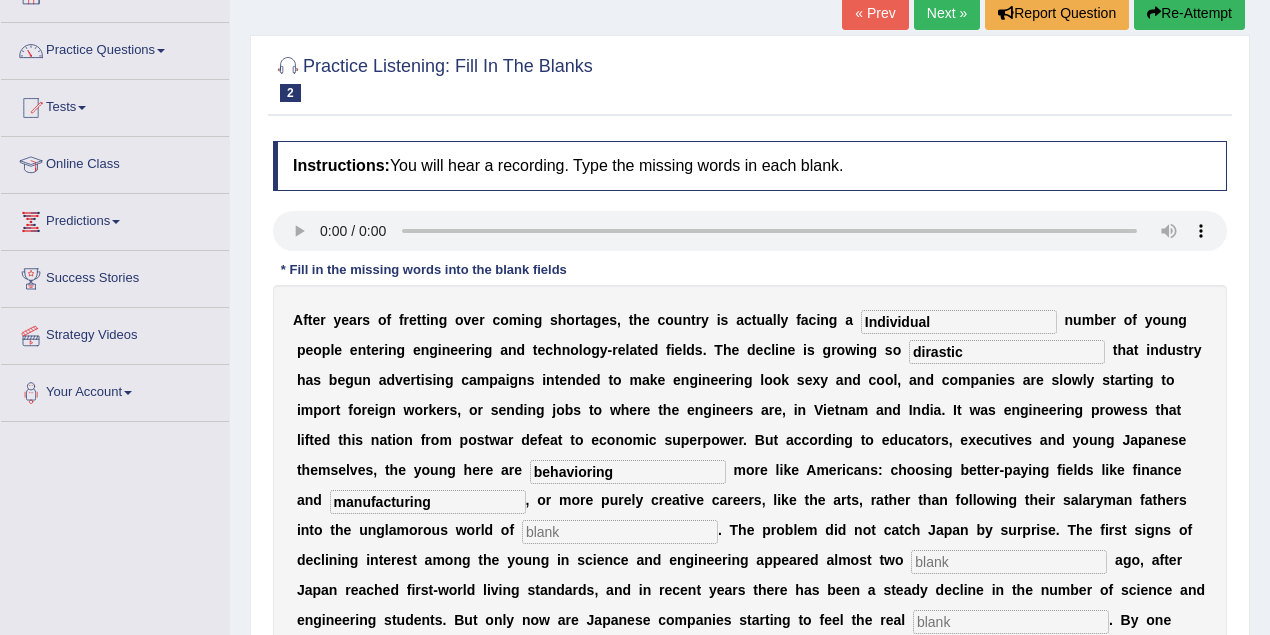 type on "manufacturing" 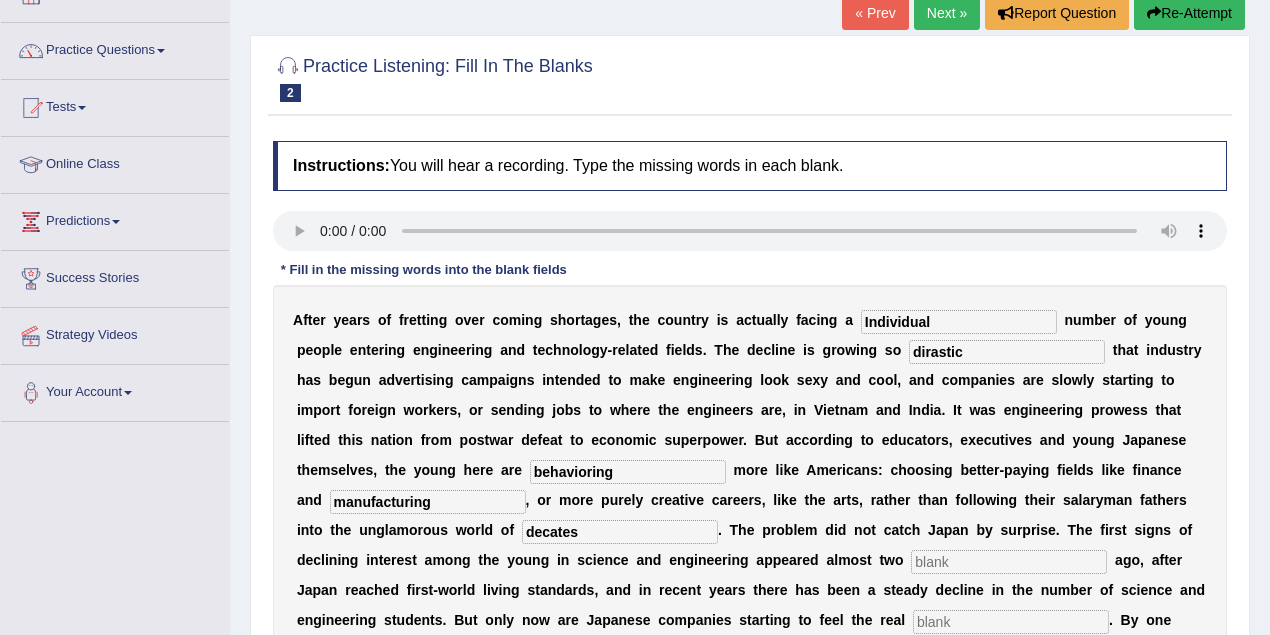 type on "decates" 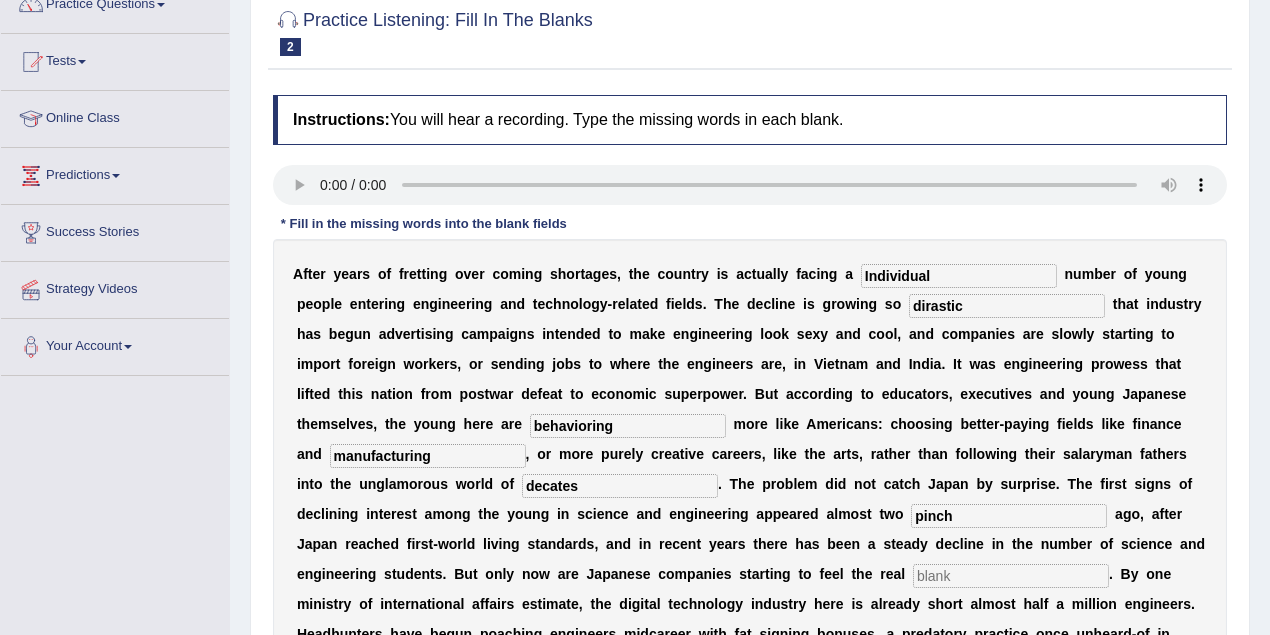 scroll, scrollTop: 200, scrollLeft: 0, axis: vertical 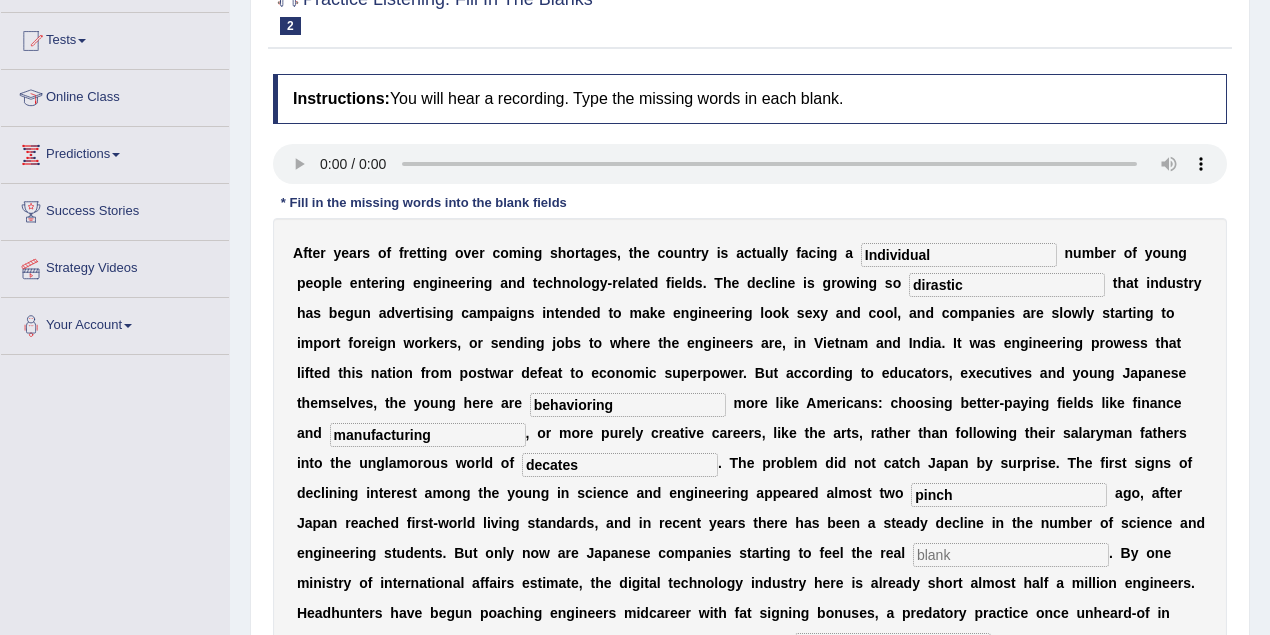 type on "pinch" 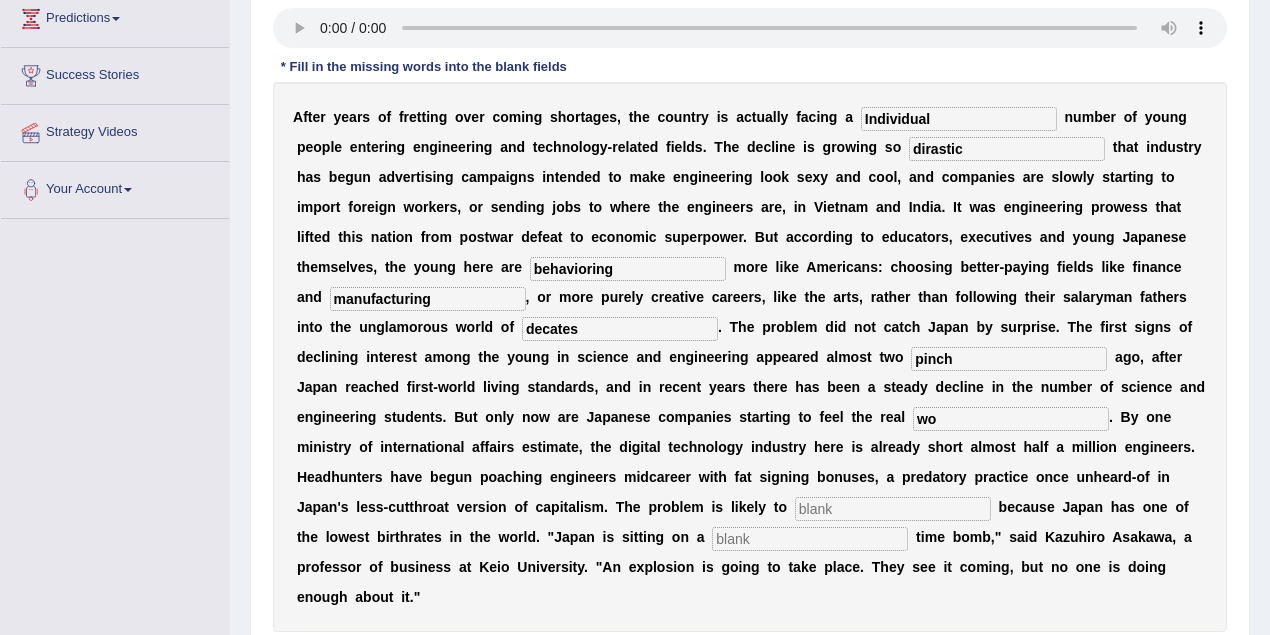scroll, scrollTop: 400, scrollLeft: 0, axis: vertical 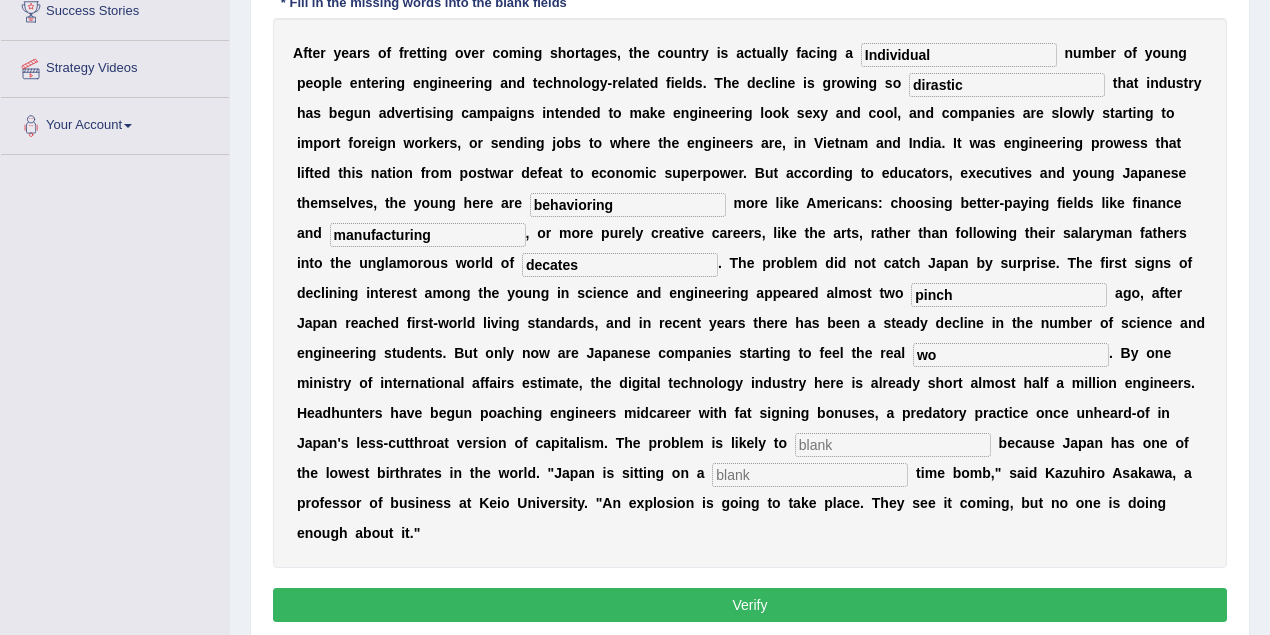 click at bounding box center [893, 445] 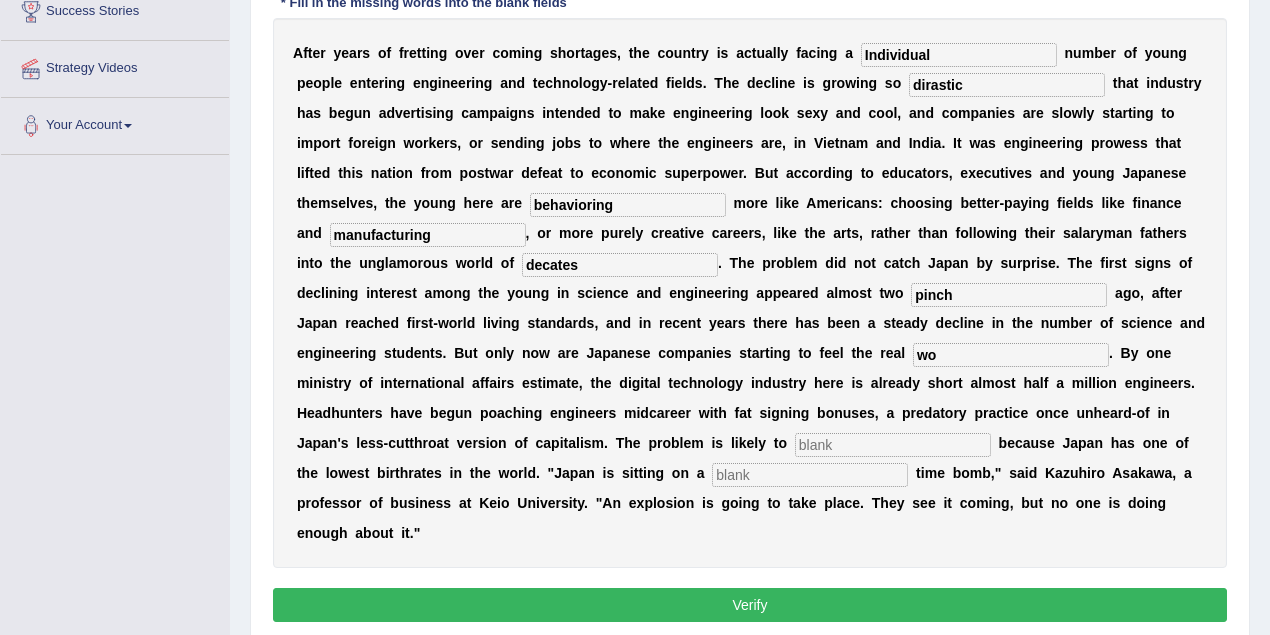click on "wo" at bounding box center (1011, 355) 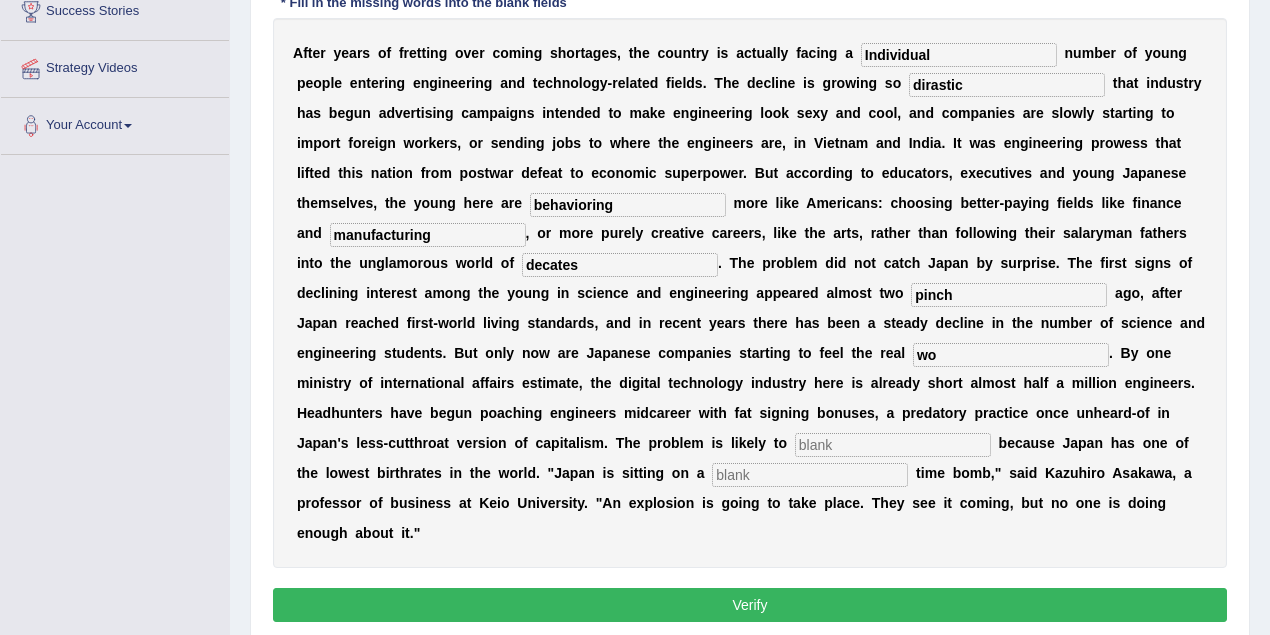 type on "w" 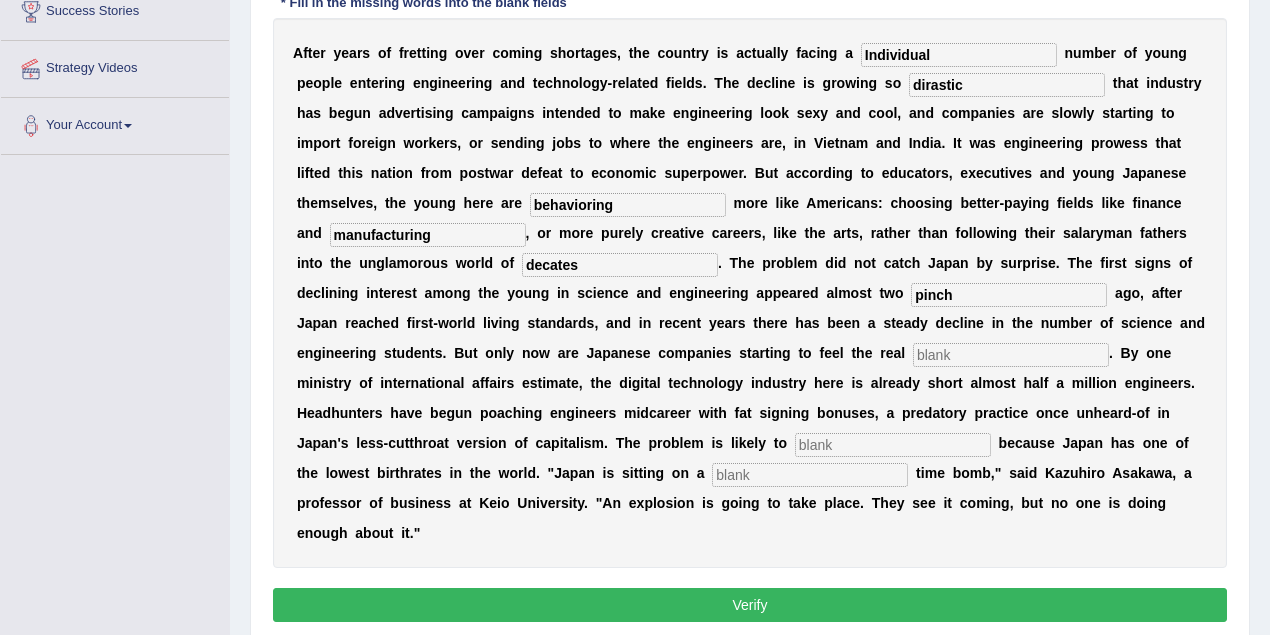 type 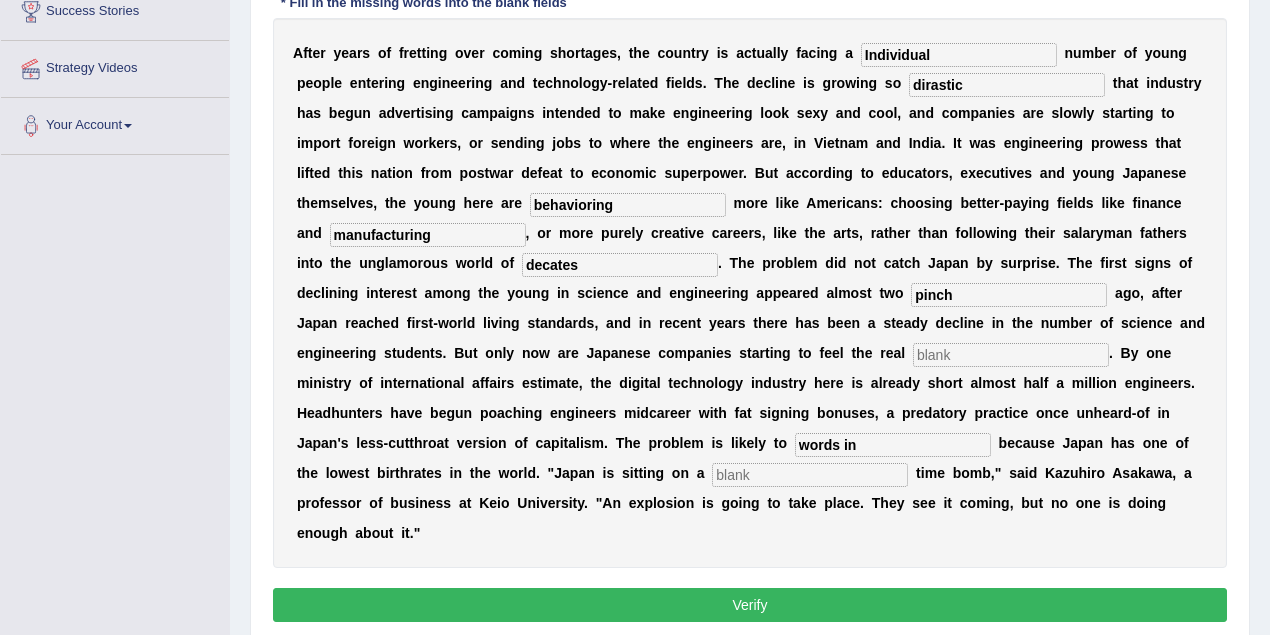 type on "words in" 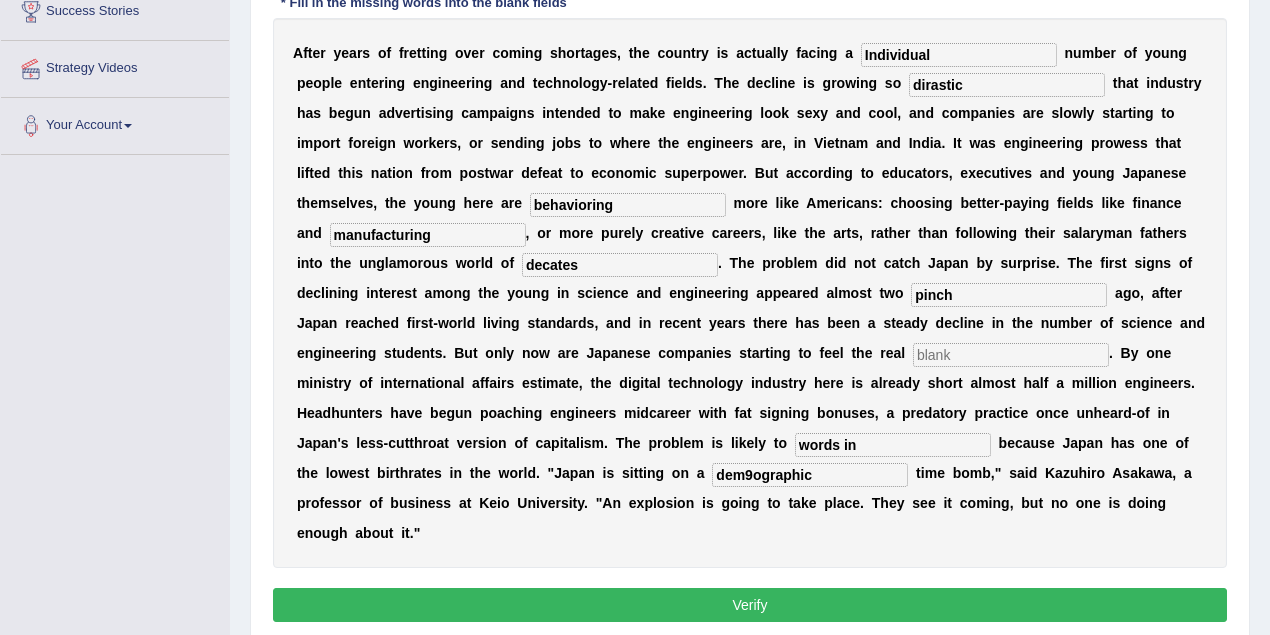 click on "dem9ographic" at bounding box center (810, 475) 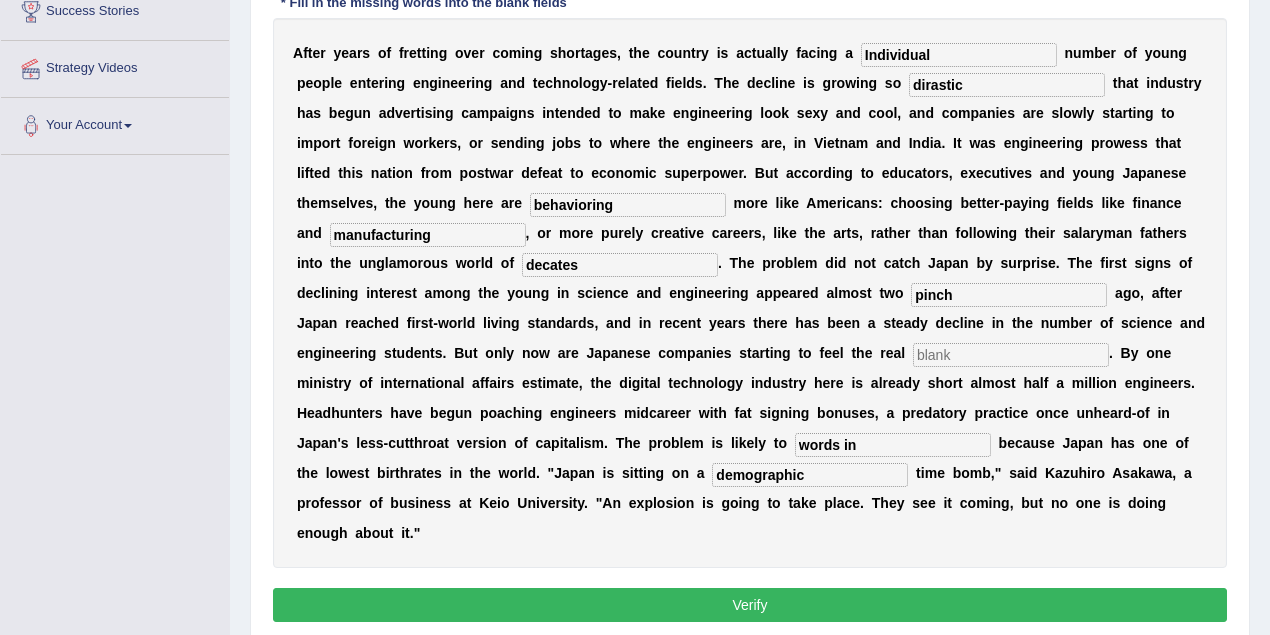type on "demographic" 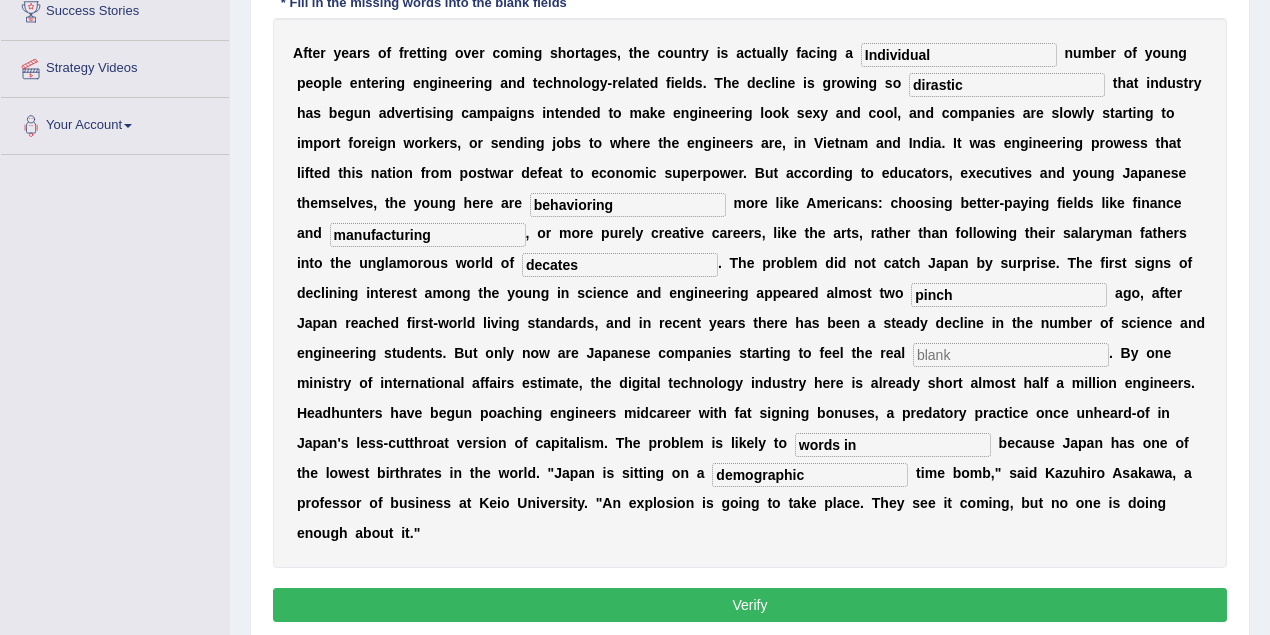 click at bounding box center (1011, 355) 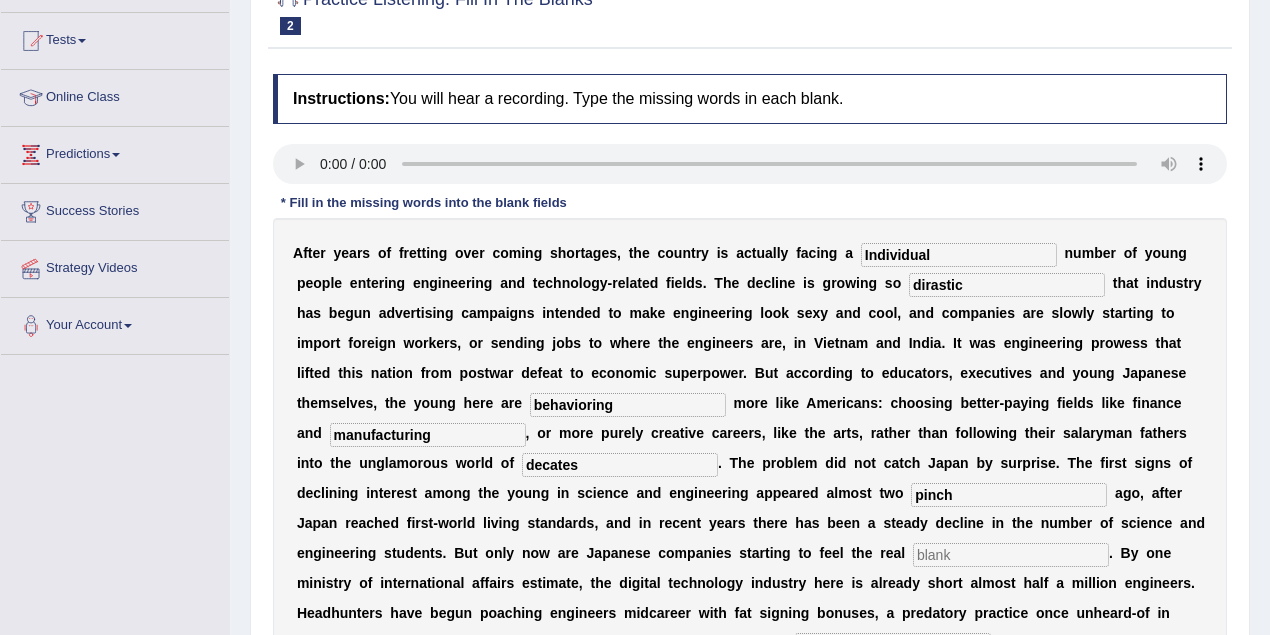 scroll, scrollTop: 133, scrollLeft: 0, axis: vertical 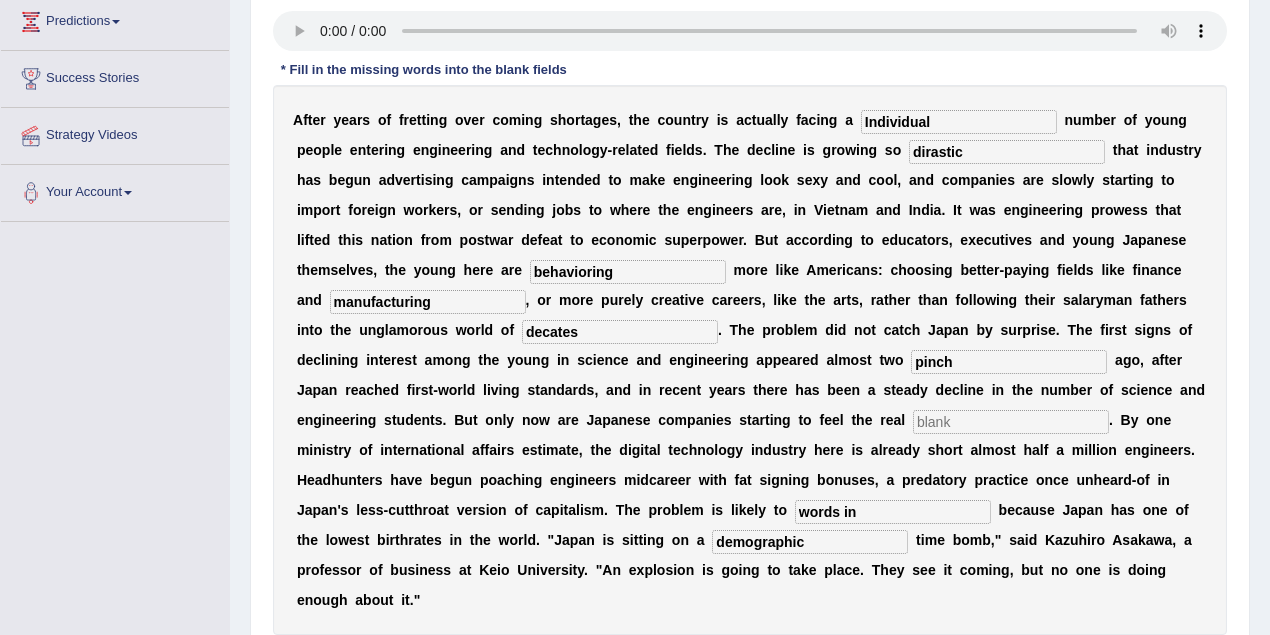 click at bounding box center (1011, 422) 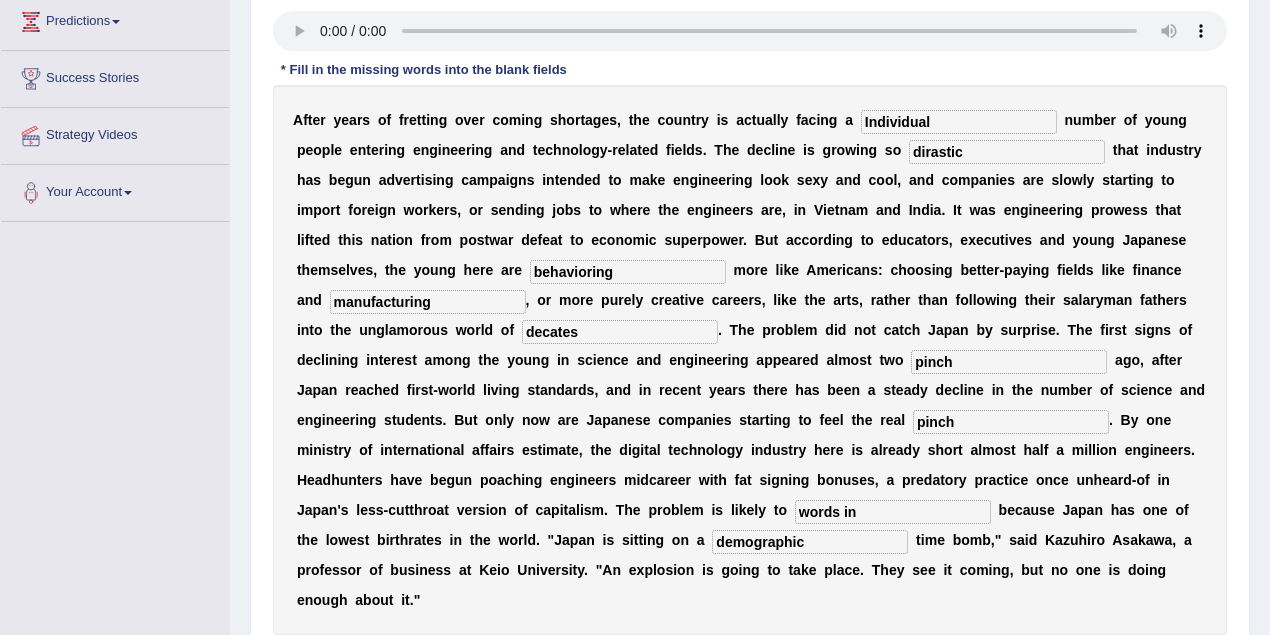 type on "pinch" 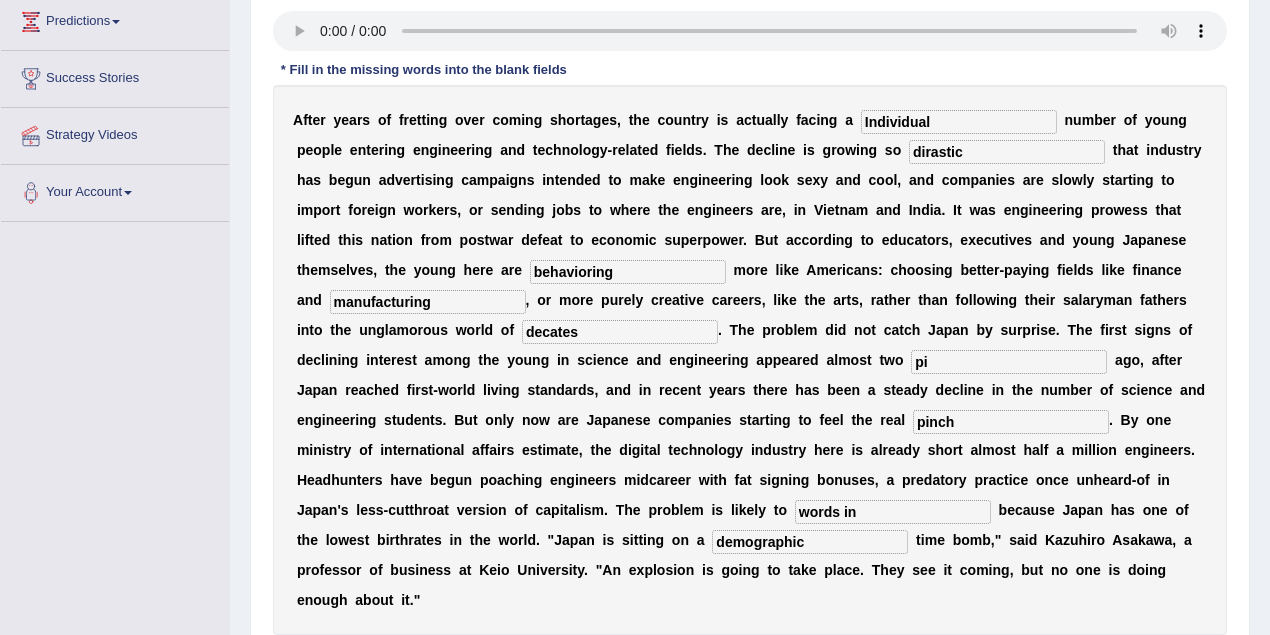 type on "p" 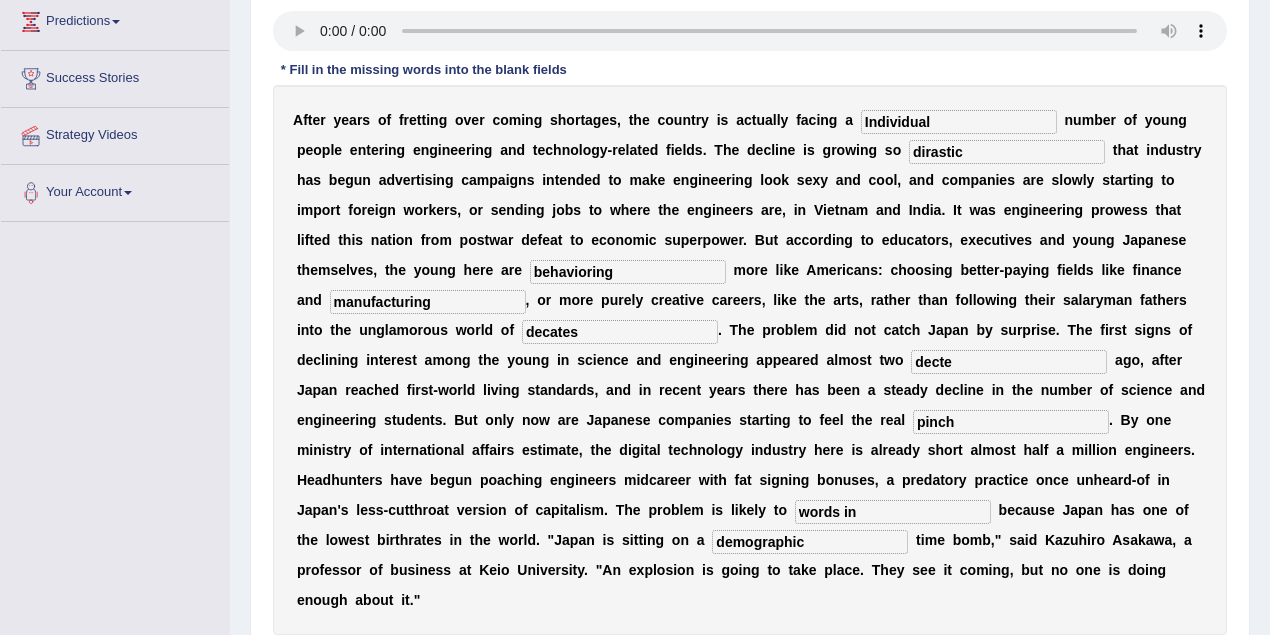 click on "decte" at bounding box center (1009, 362) 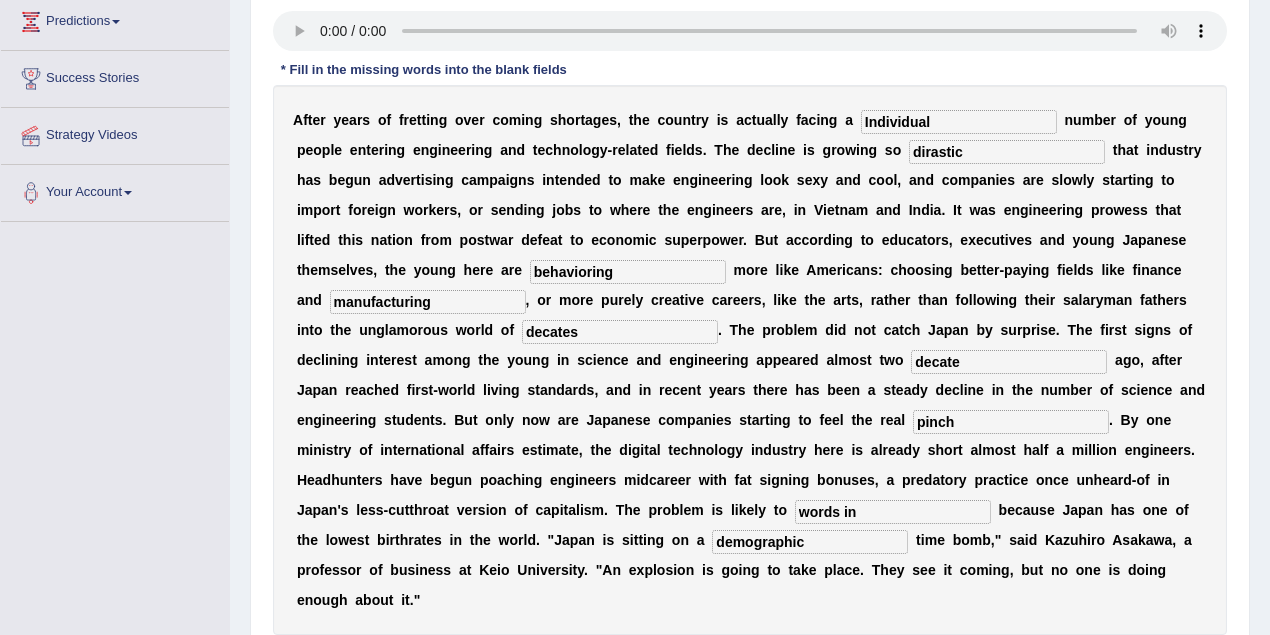 type on "decate" 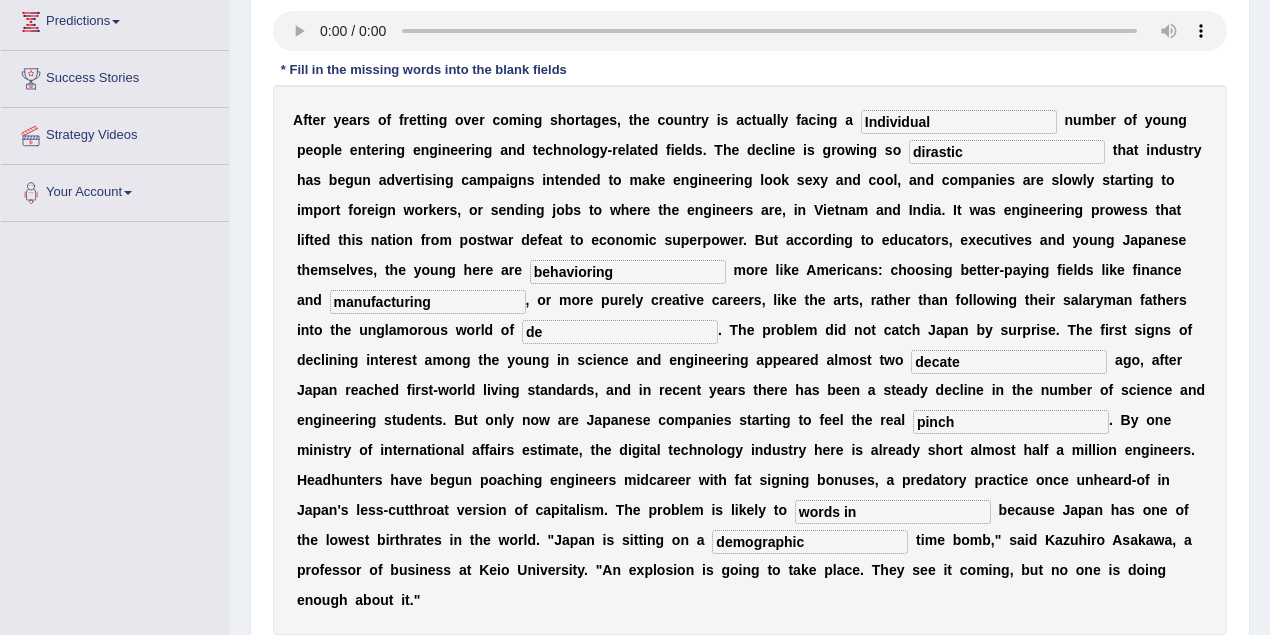 type on "d" 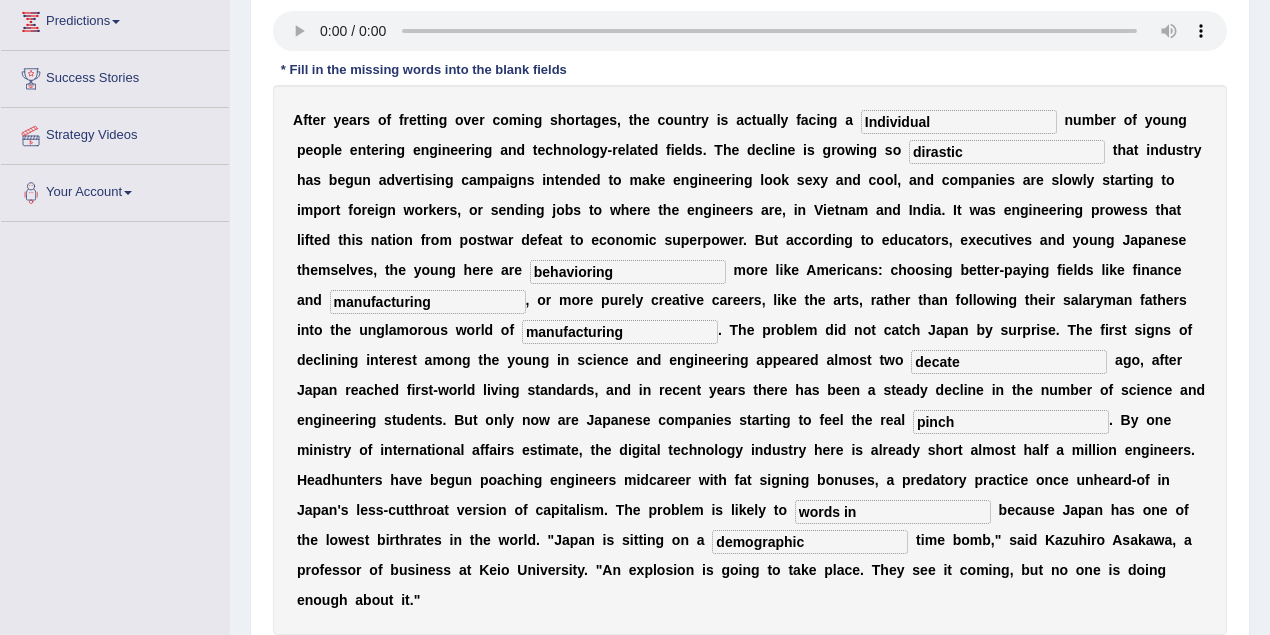 type on "manufacturing" 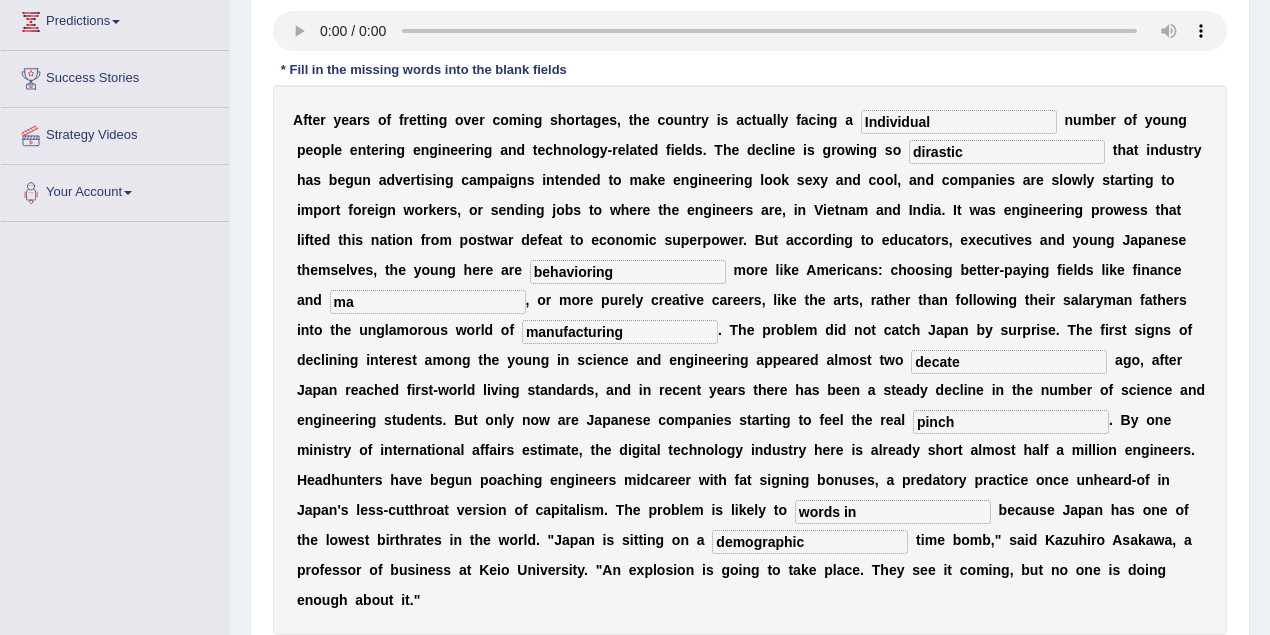 type on "m" 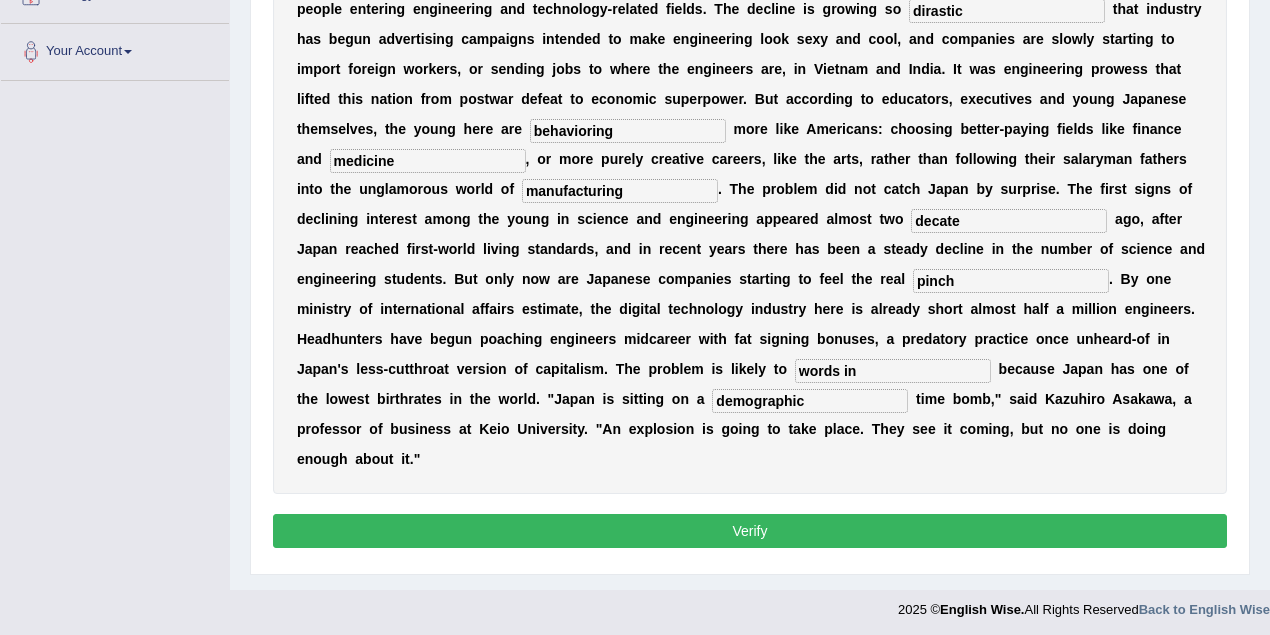 scroll, scrollTop: 476, scrollLeft: 0, axis: vertical 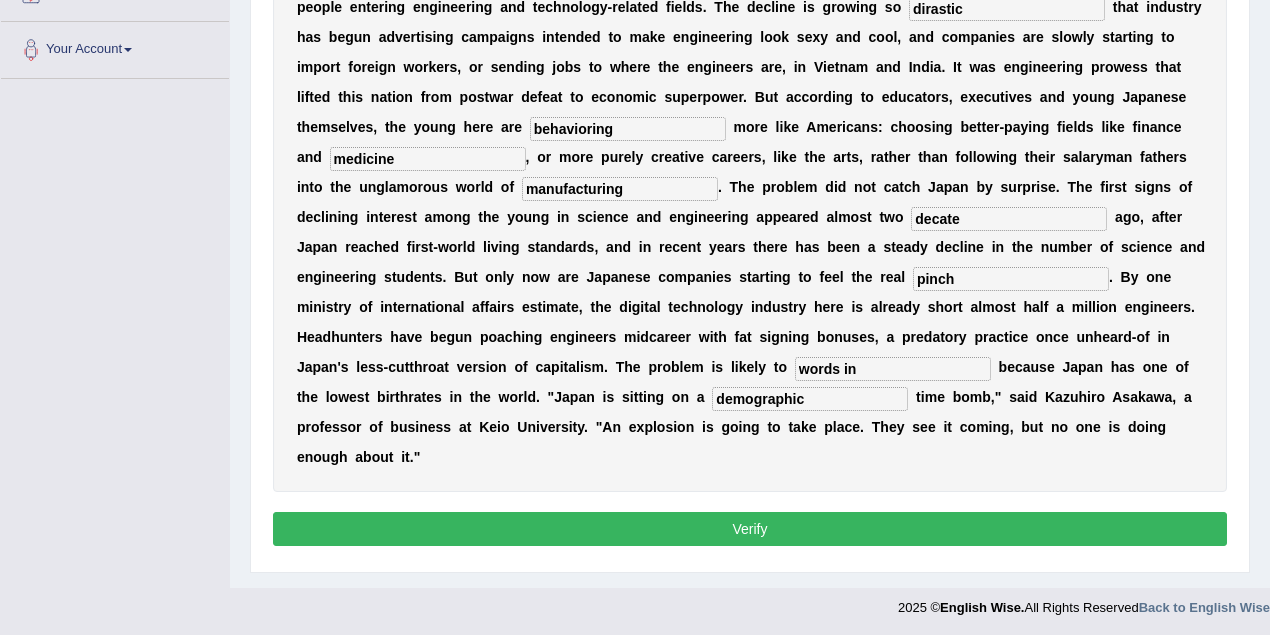 type on "medicine" 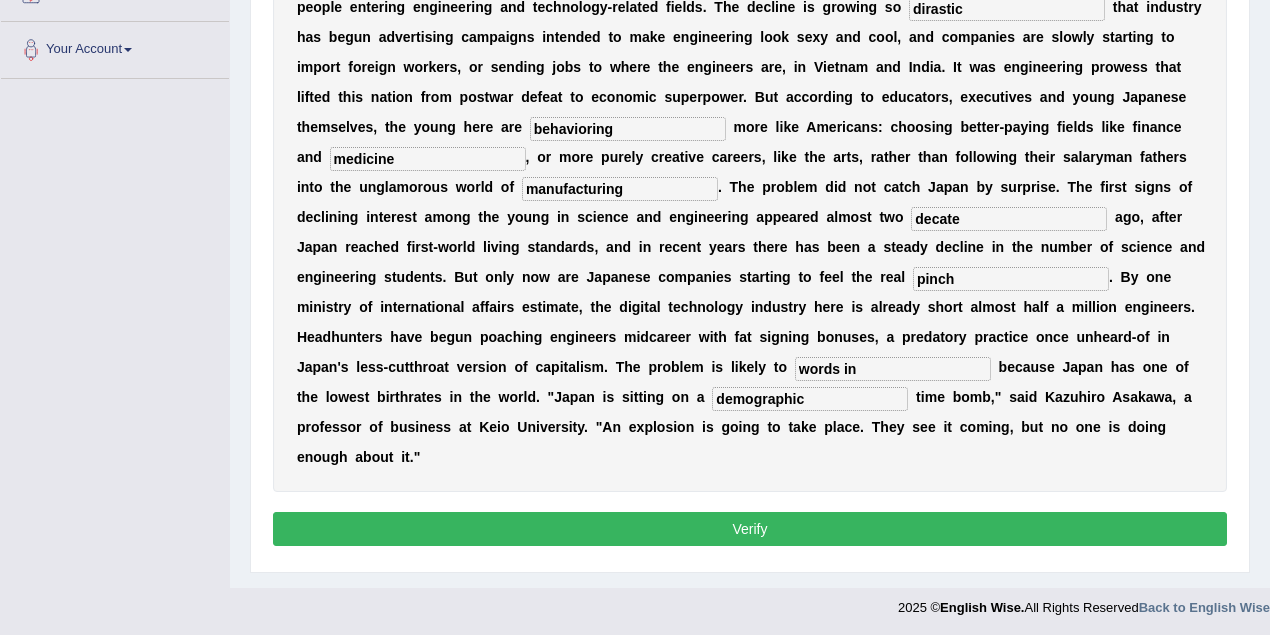 click on "Verify" at bounding box center [750, 529] 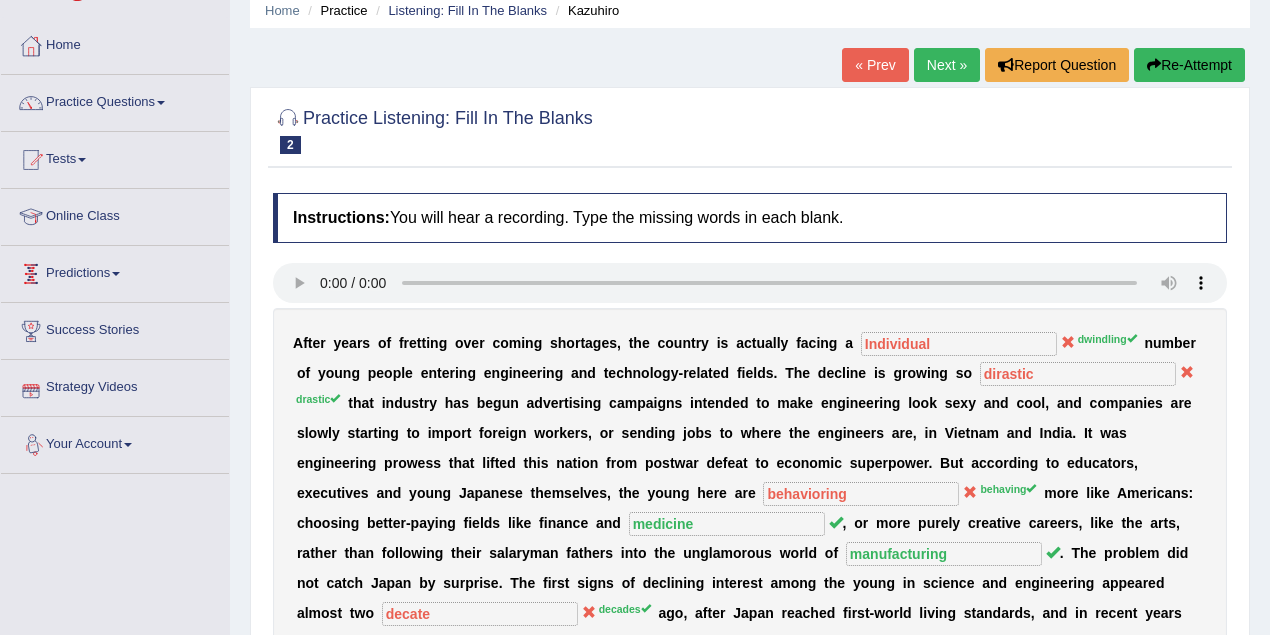 scroll, scrollTop: 80, scrollLeft: 0, axis: vertical 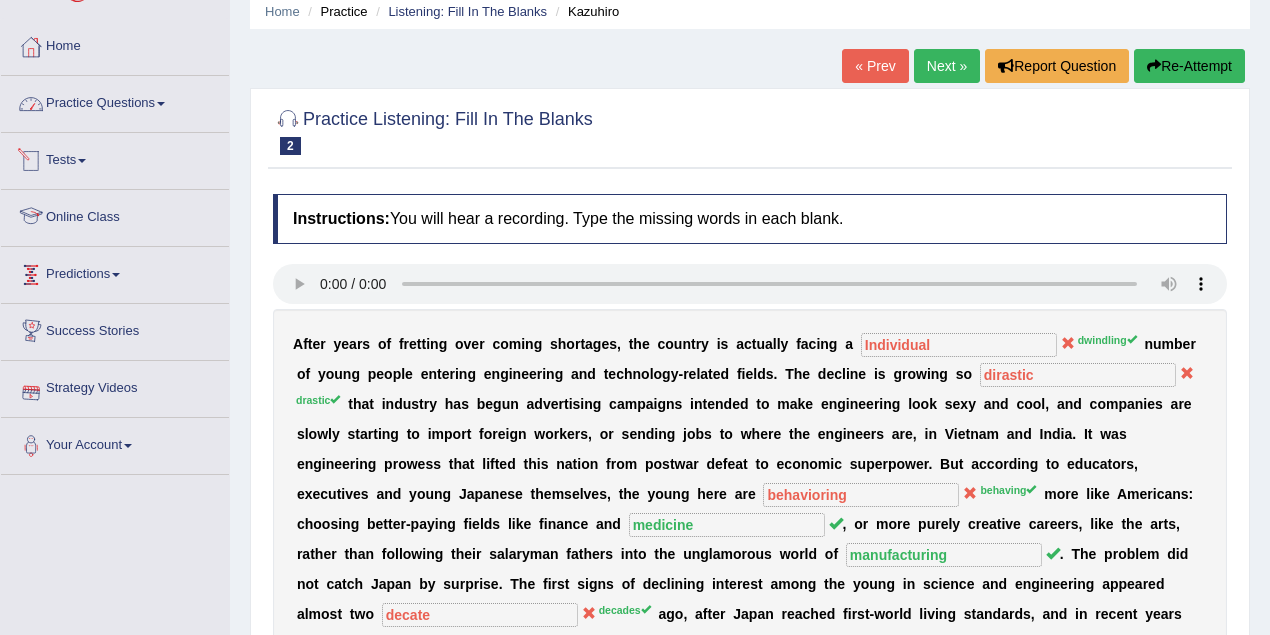 click on "Practice Questions" at bounding box center (115, 101) 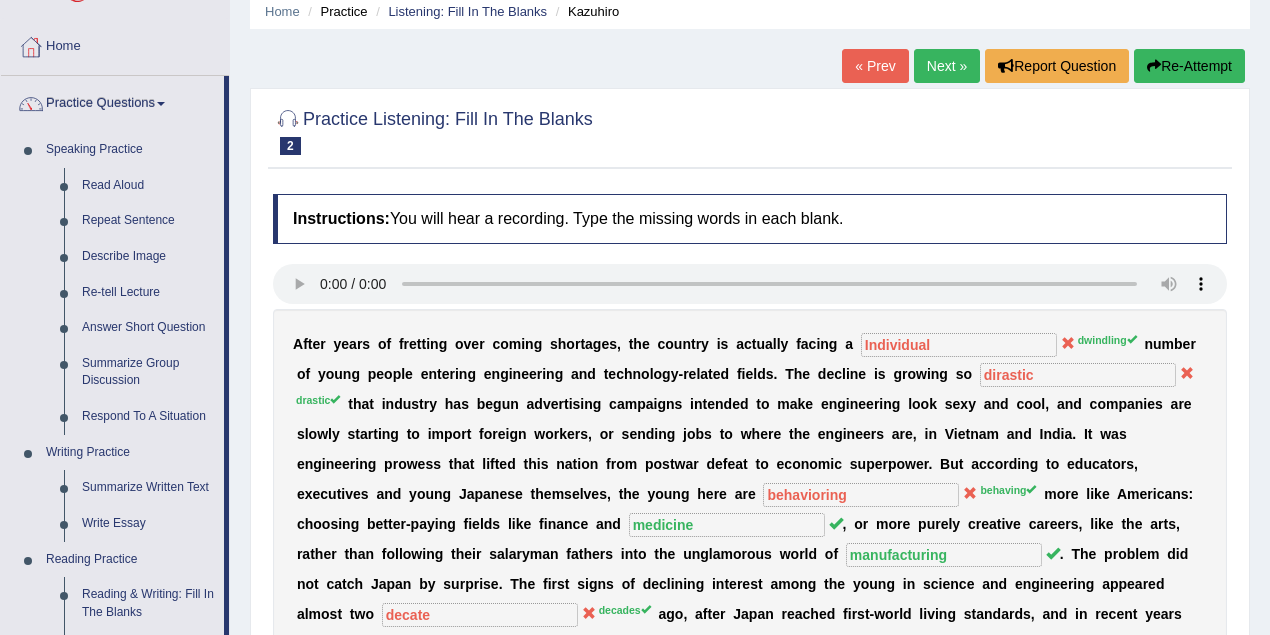 click on "Next »" at bounding box center (947, 66) 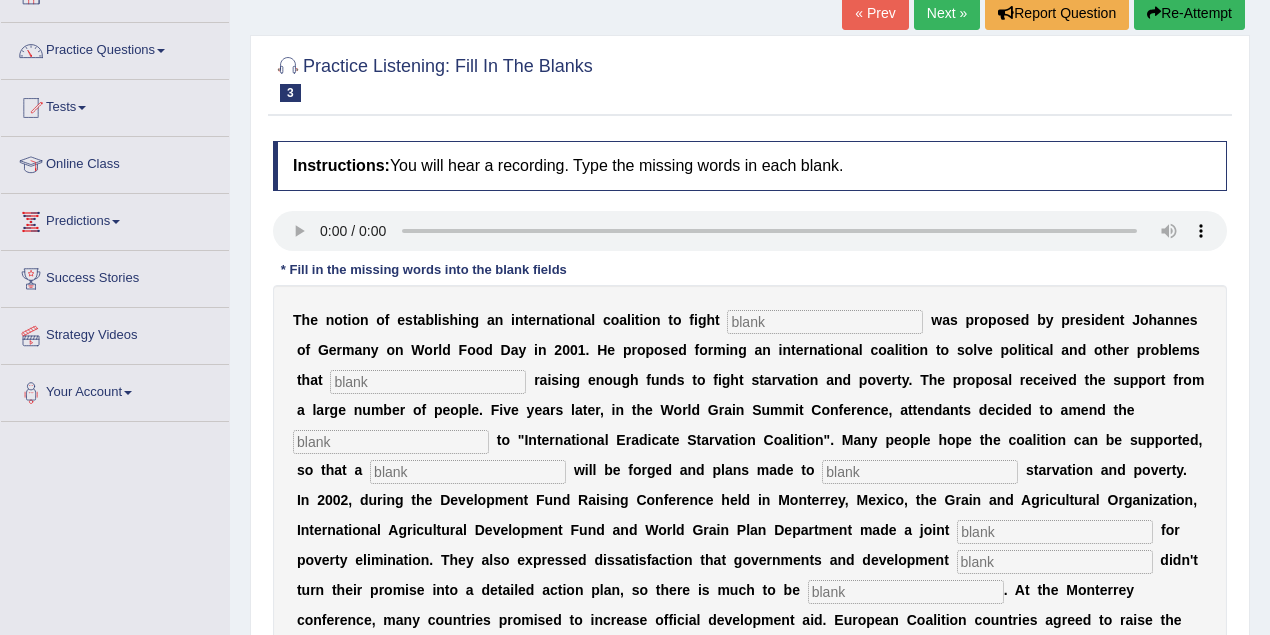 scroll, scrollTop: 133, scrollLeft: 0, axis: vertical 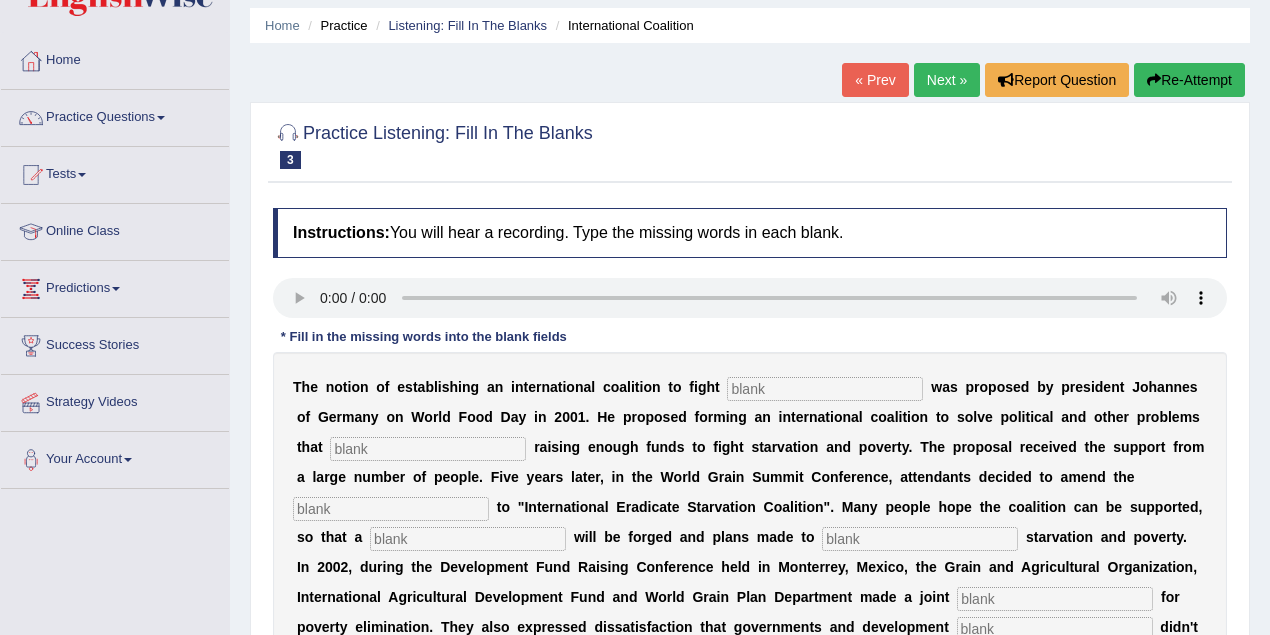 click on "Next »" at bounding box center (947, 80) 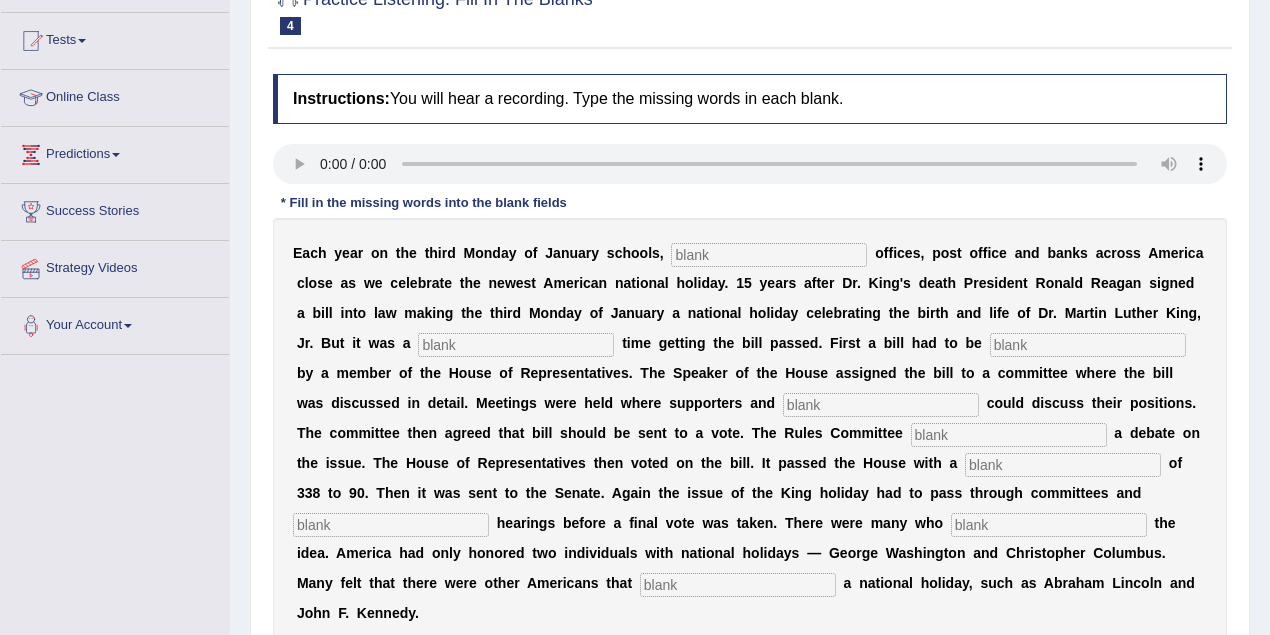 scroll, scrollTop: 0, scrollLeft: 0, axis: both 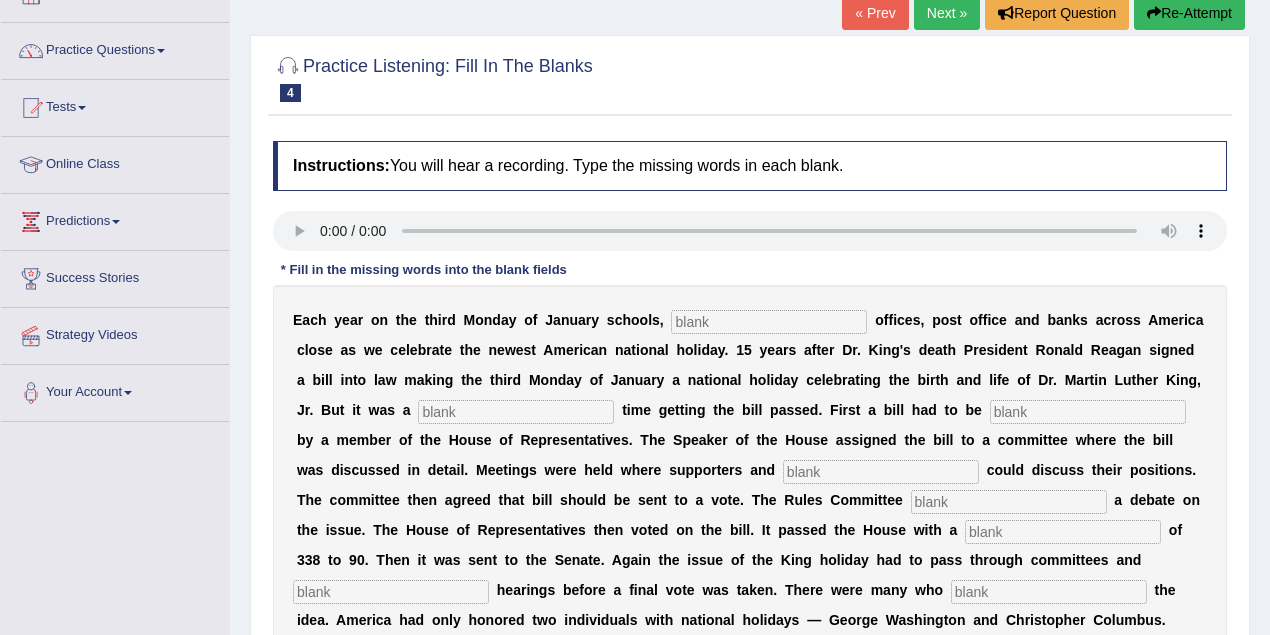 click on "Next »" at bounding box center [947, 13] 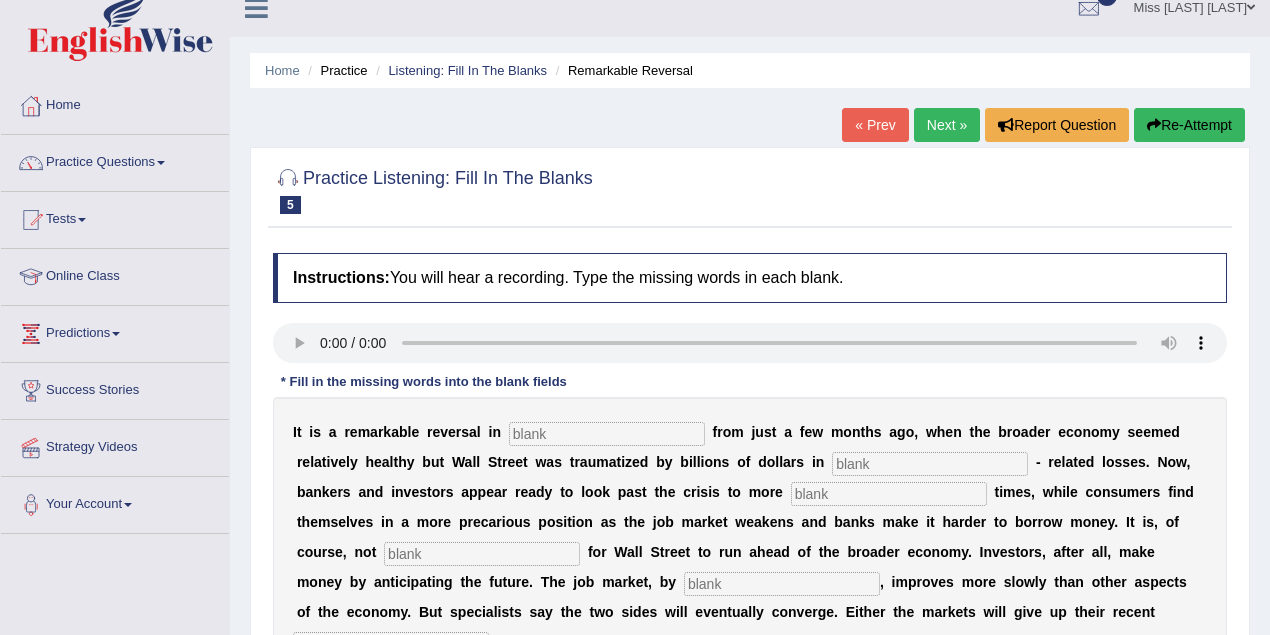 scroll, scrollTop: 133, scrollLeft: 0, axis: vertical 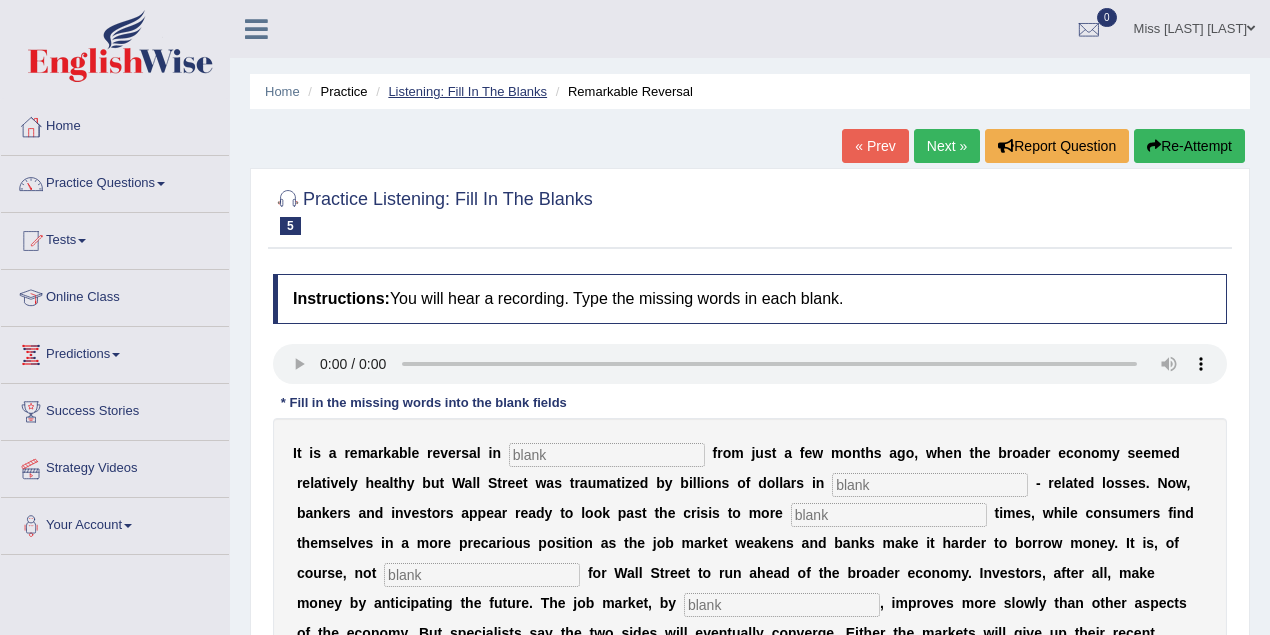 click on "Listening: Fill In The Blanks" at bounding box center [467, 91] 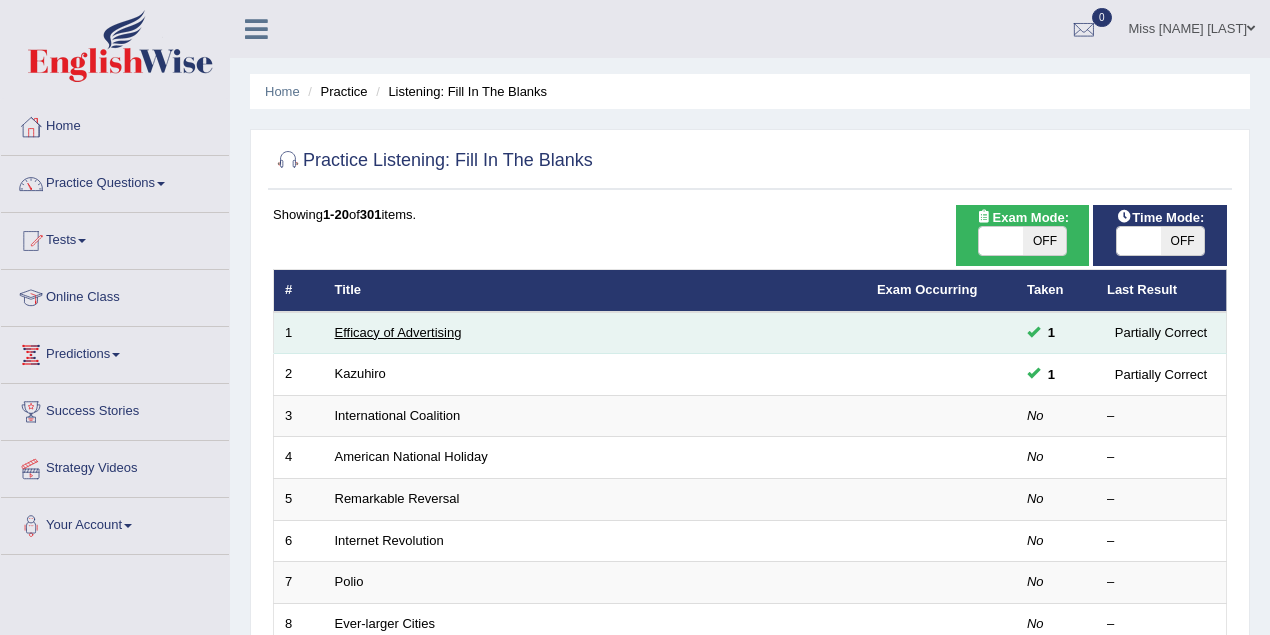scroll, scrollTop: 200, scrollLeft: 0, axis: vertical 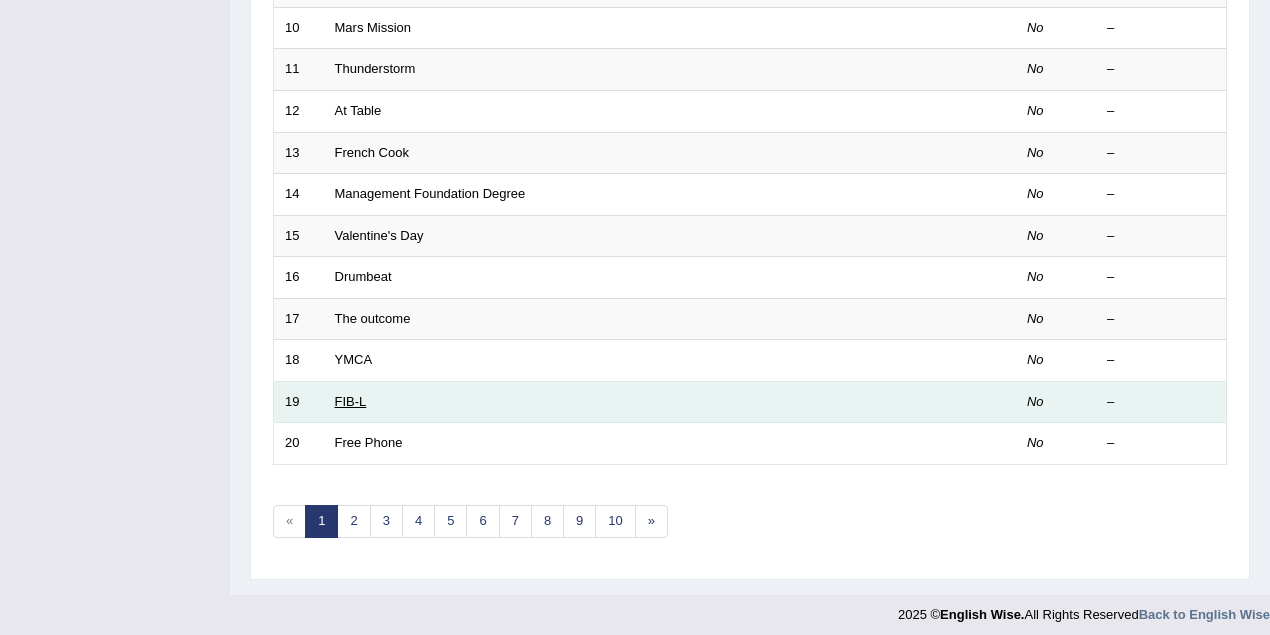 click on "FIB-L" at bounding box center [351, 401] 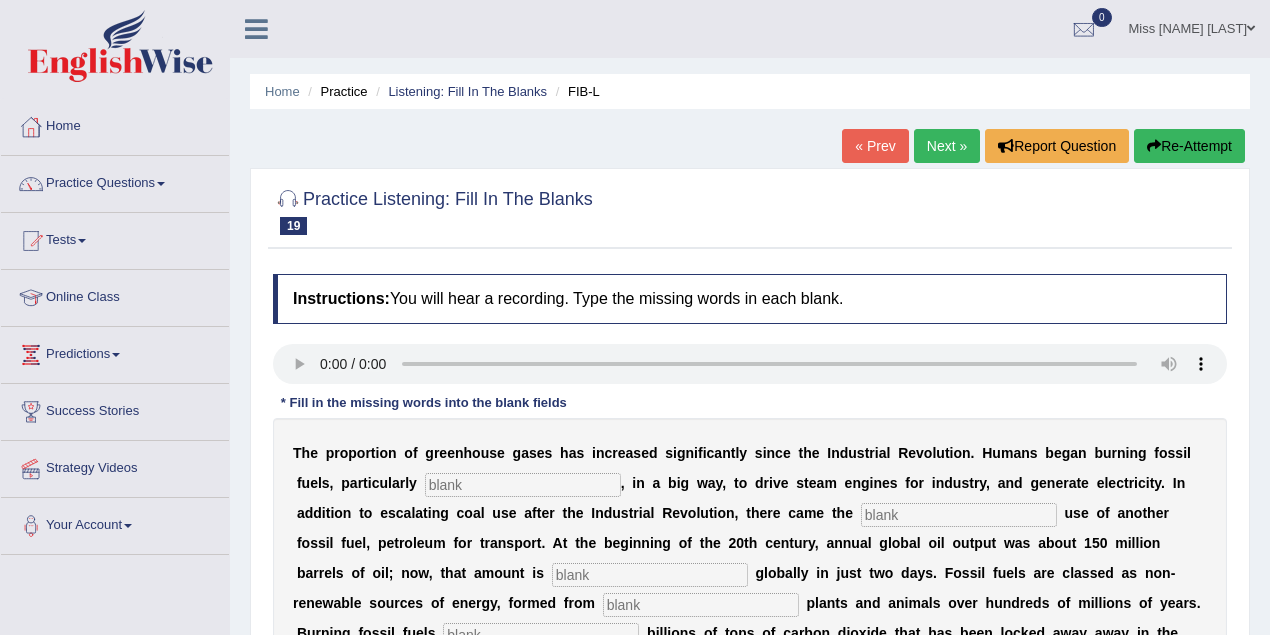 scroll, scrollTop: 0, scrollLeft: 0, axis: both 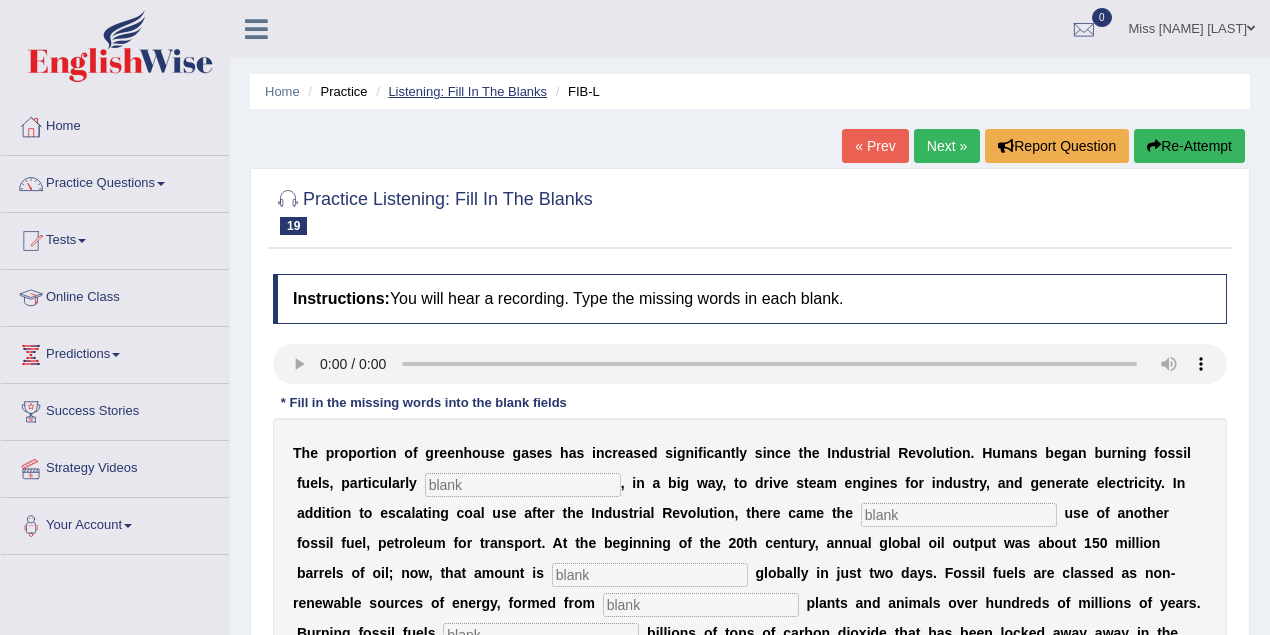 click on "Listening: Fill In The Blanks" at bounding box center (467, 91) 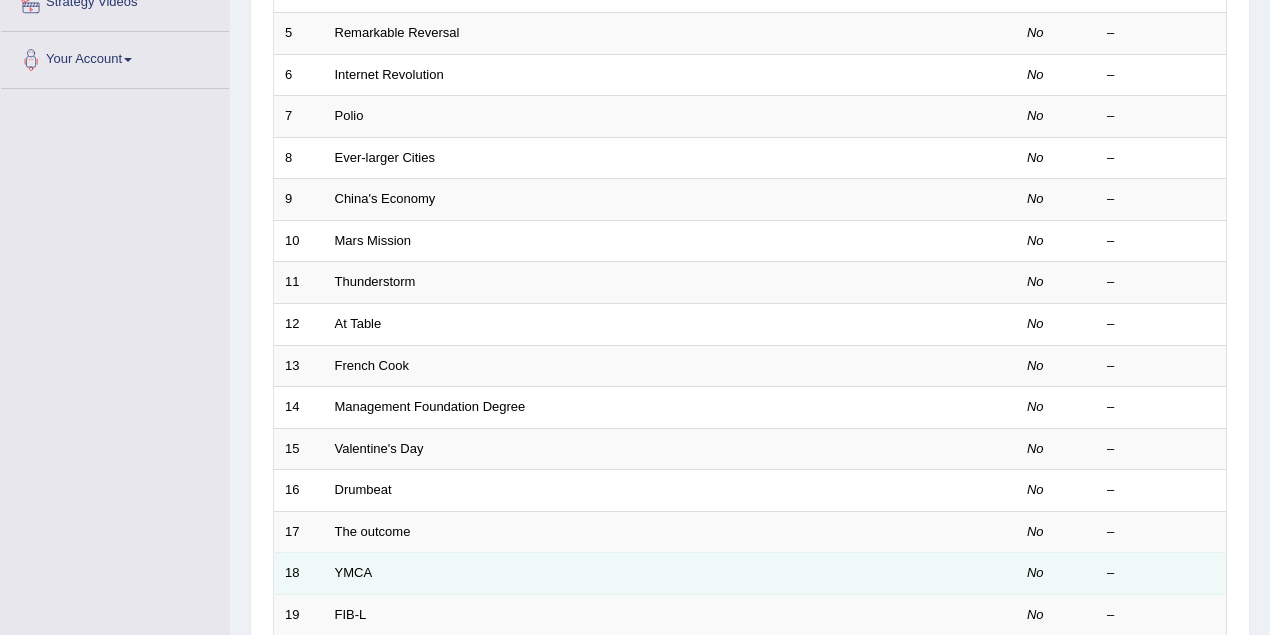 scroll, scrollTop: 466, scrollLeft: 0, axis: vertical 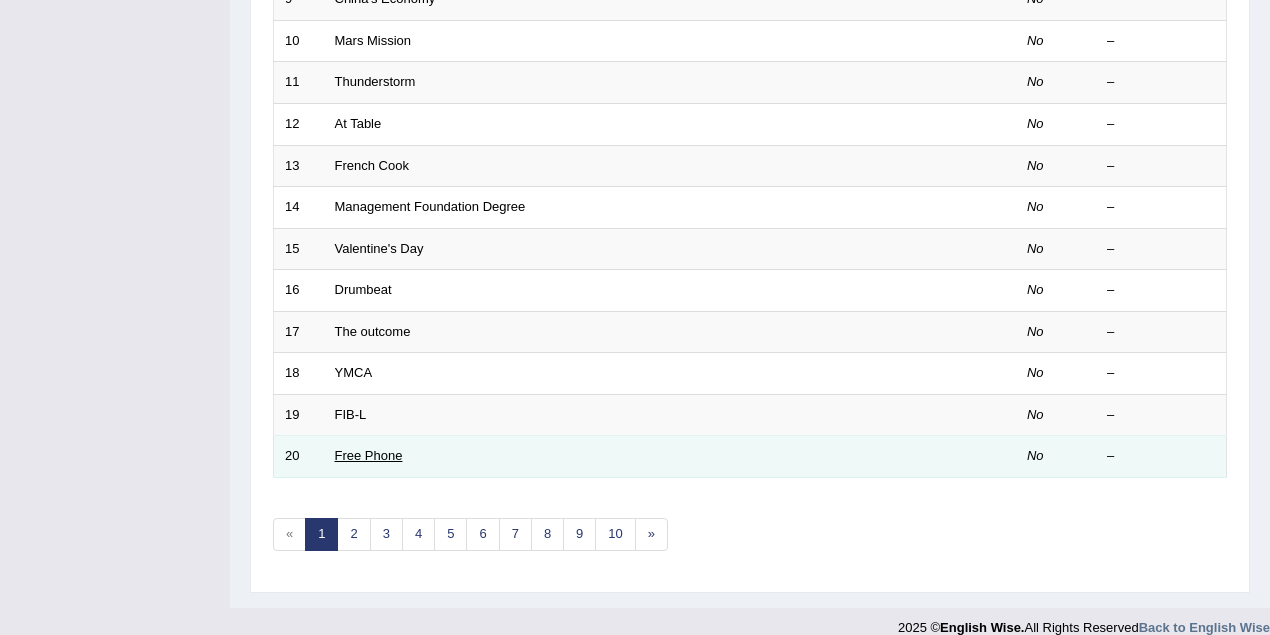 click on "Free Phone" at bounding box center (369, 455) 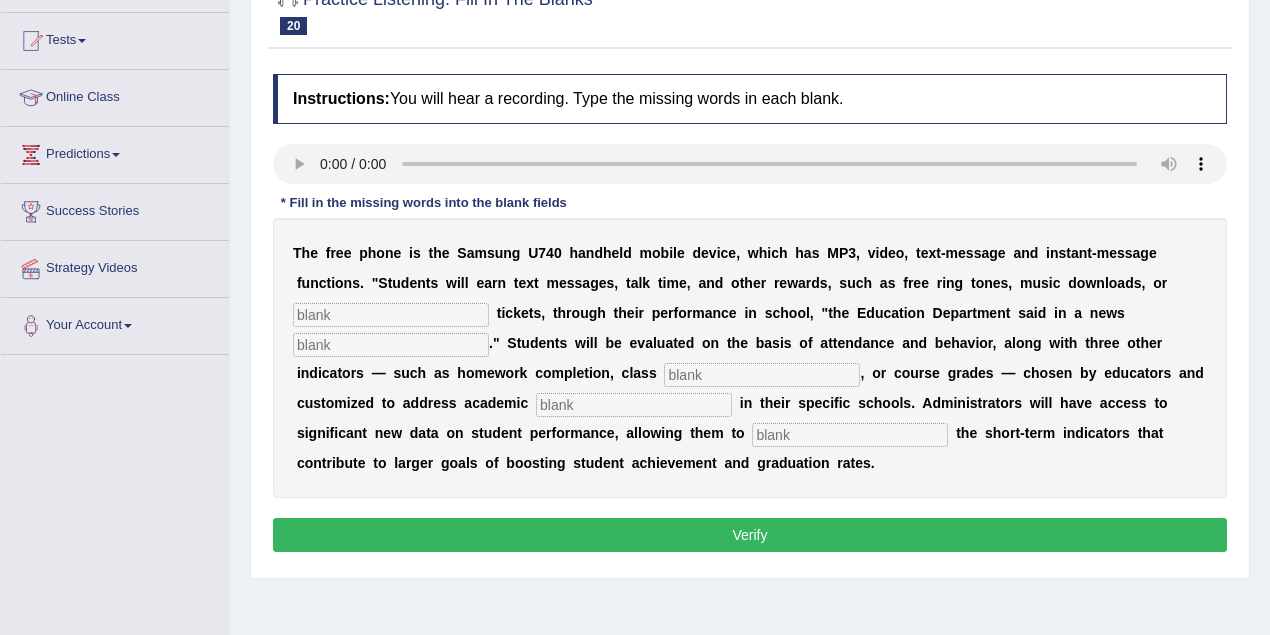 scroll, scrollTop: 0, scrollLeft: 0, axis: both 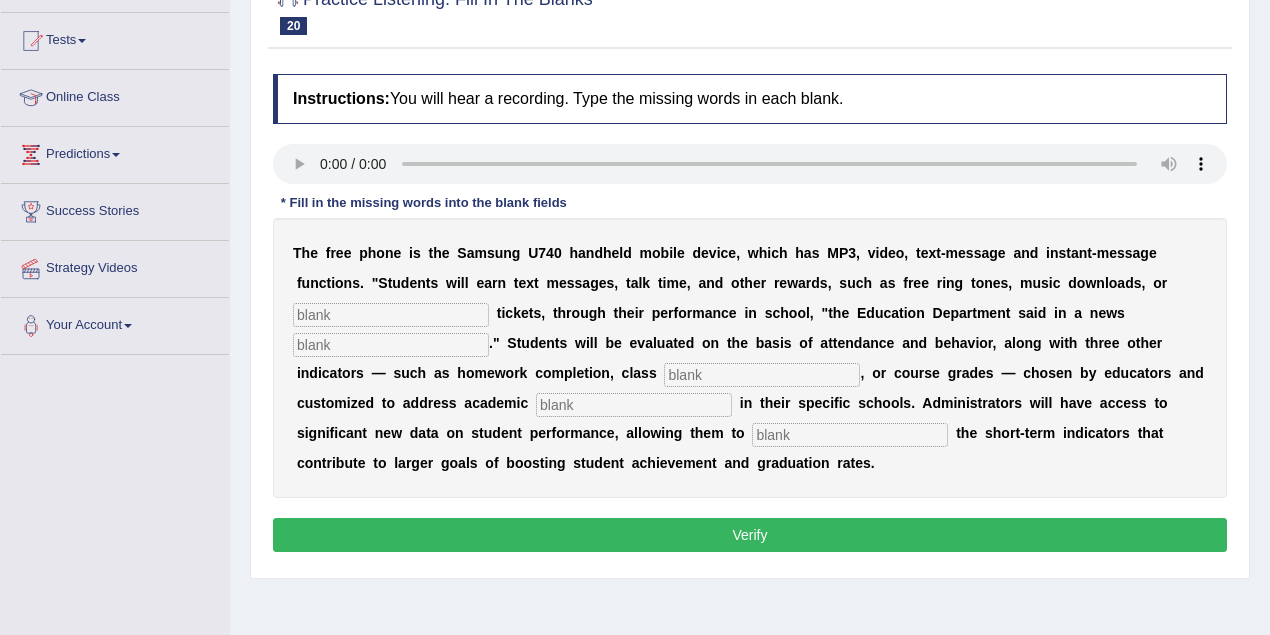 type 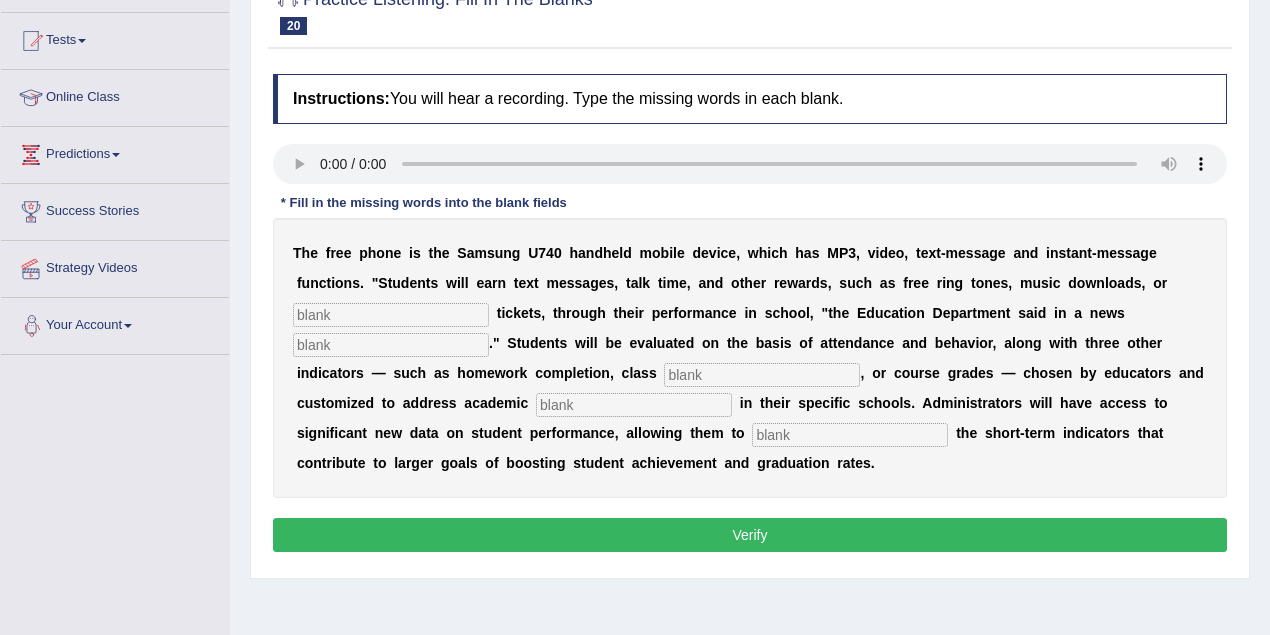 click at bounding box center [391, 315] 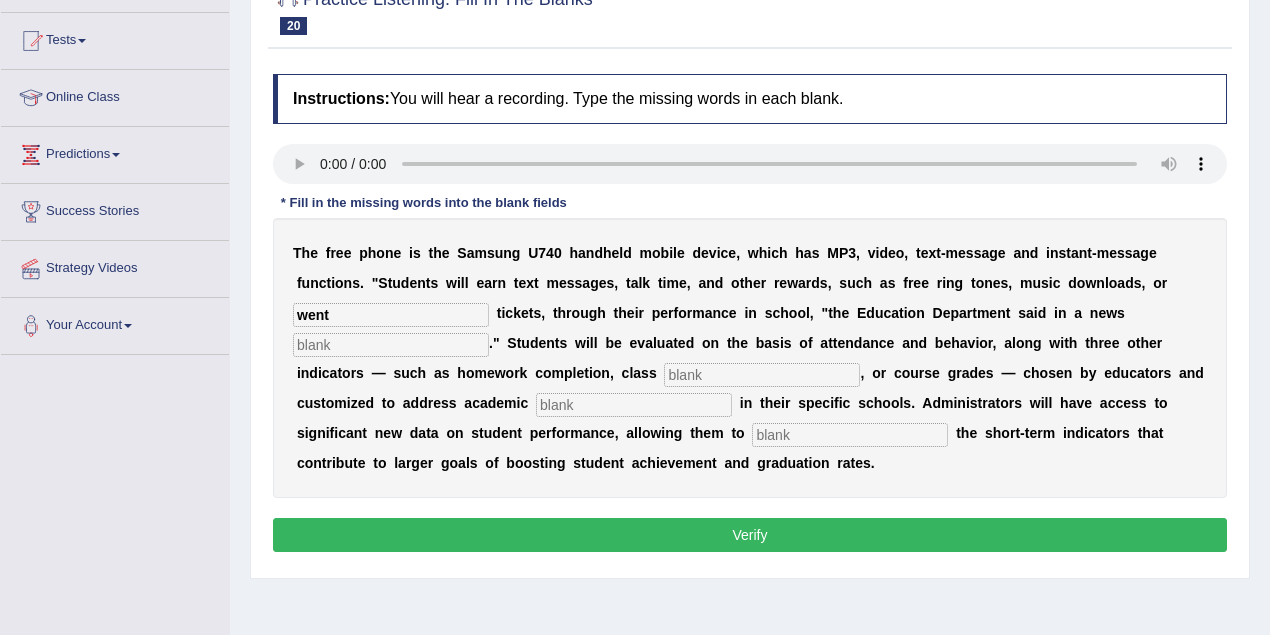 type on "went" 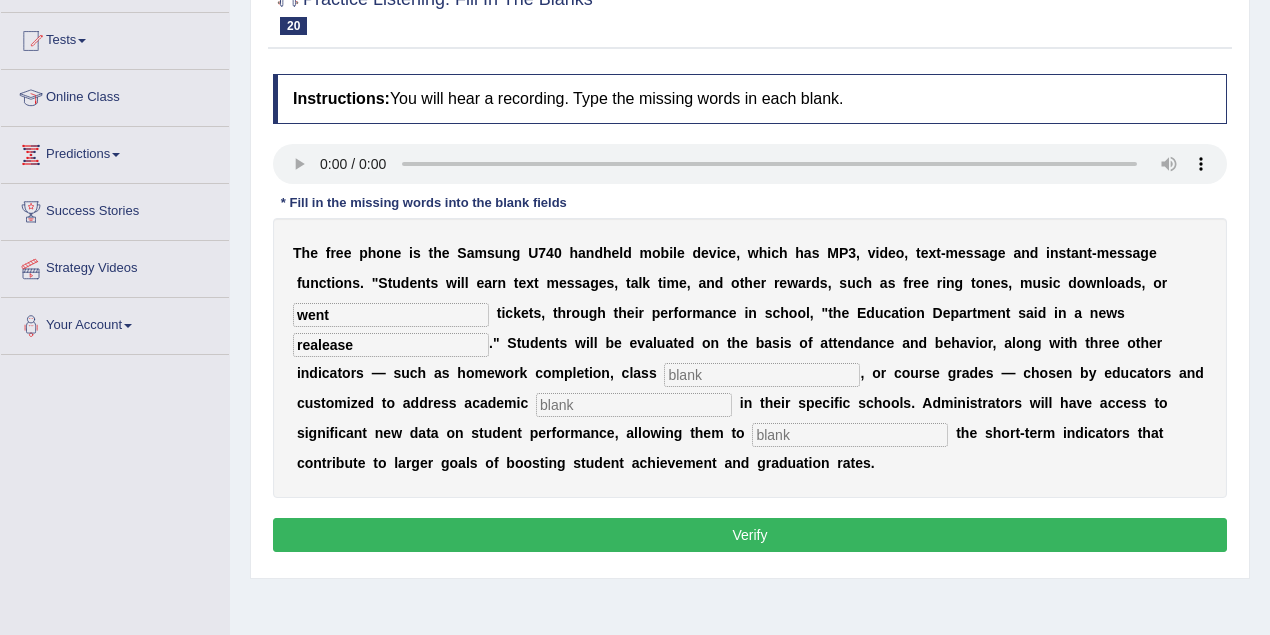 type on "realease" 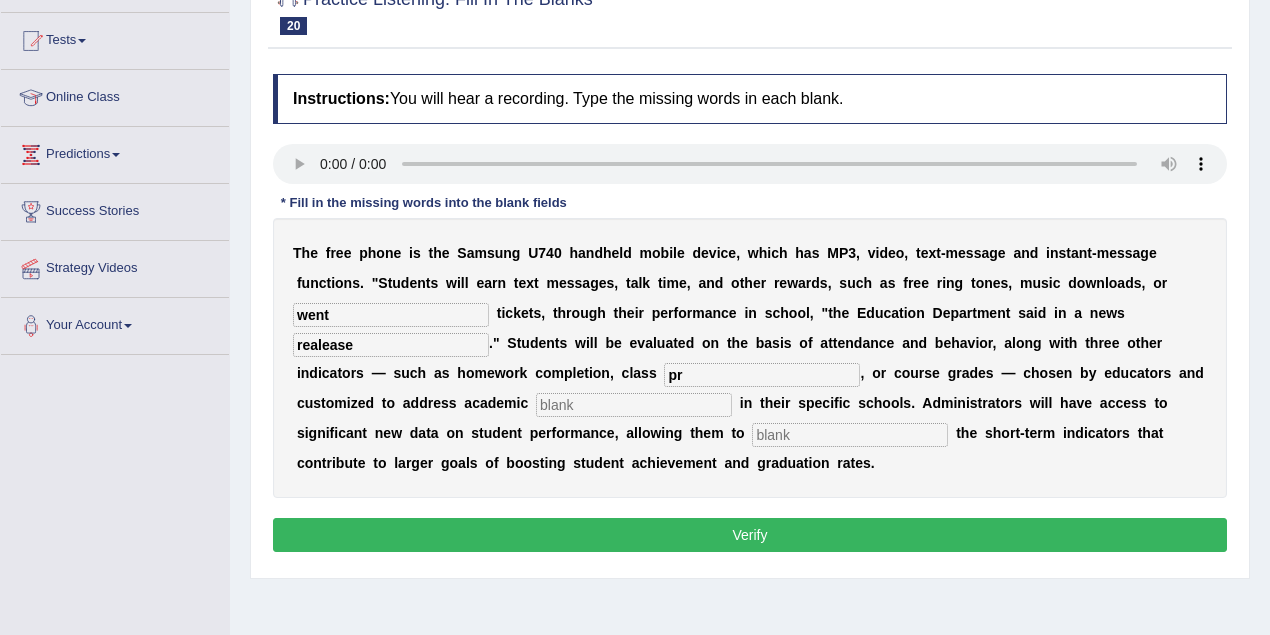 type on "p" 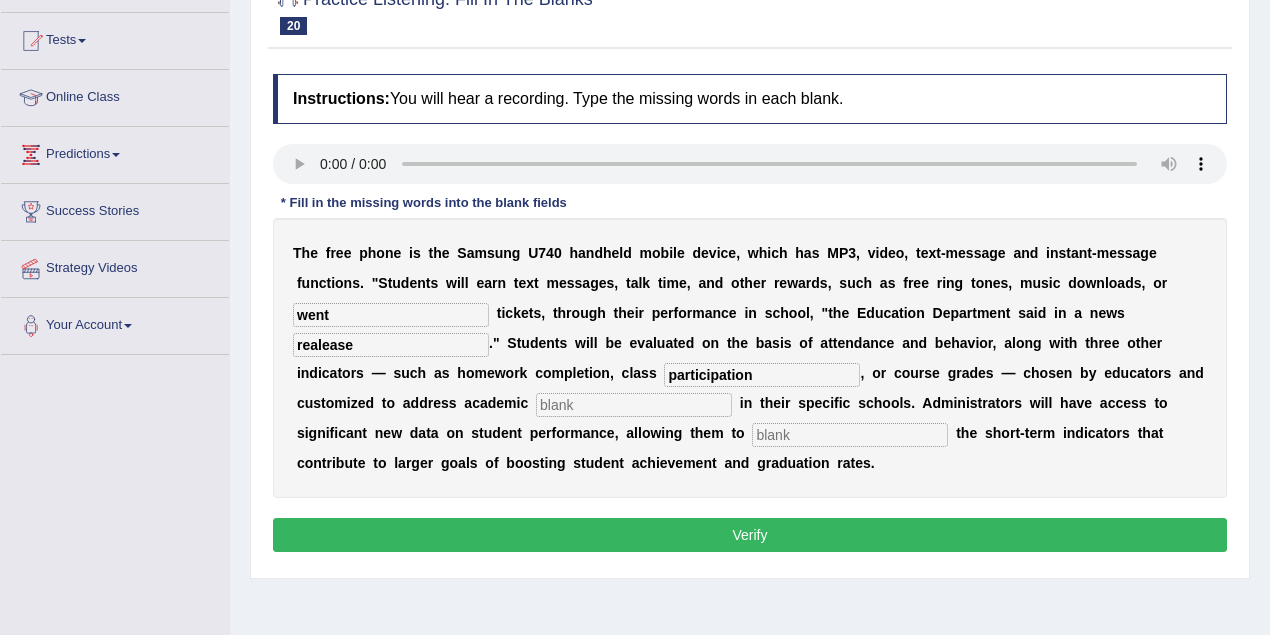 type on "participation" 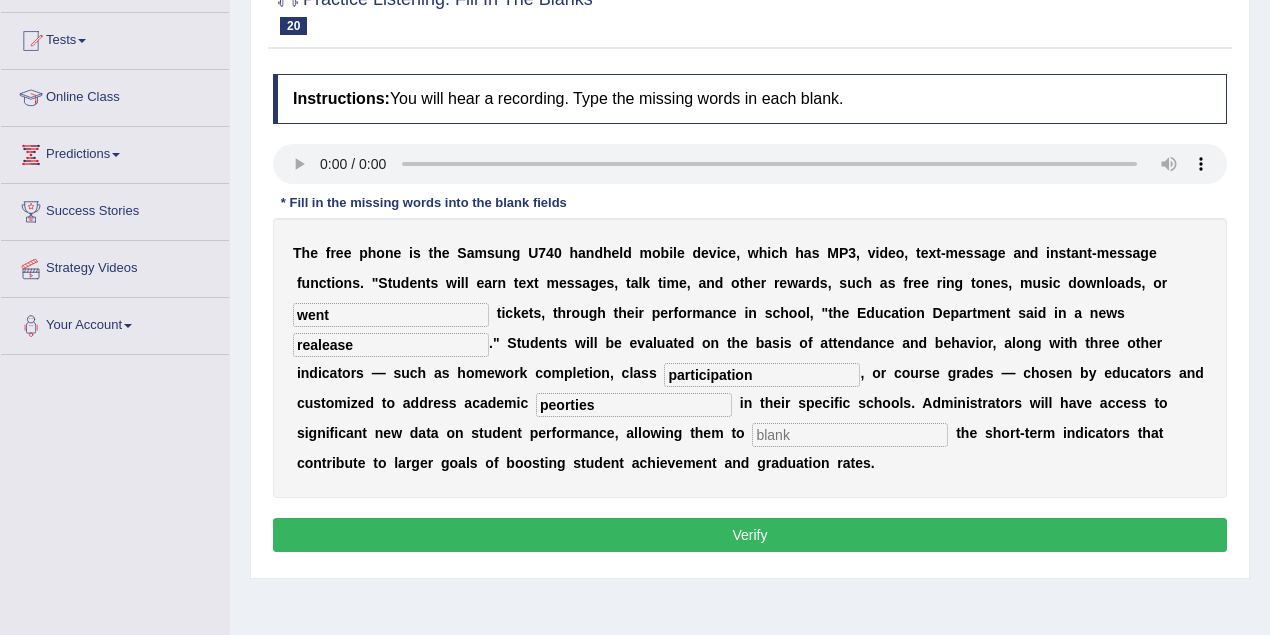 type on "peorties" 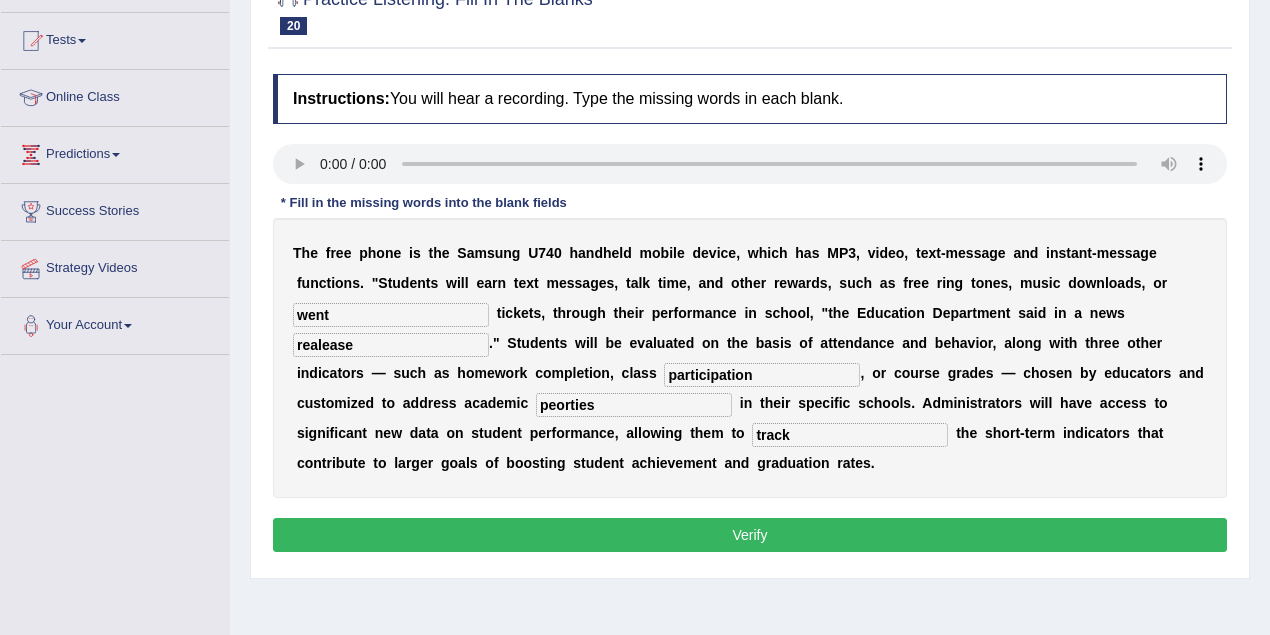 type on "track" 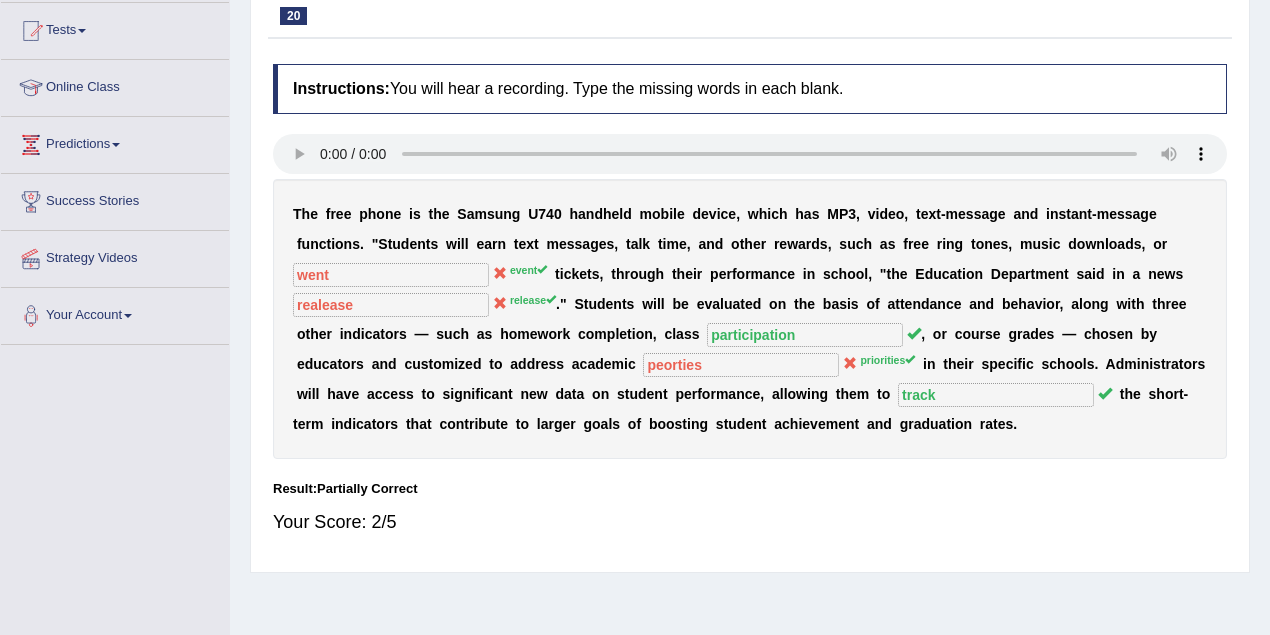 scroll, scrollTop: 14, scrollLeft: 0, axis: vertical 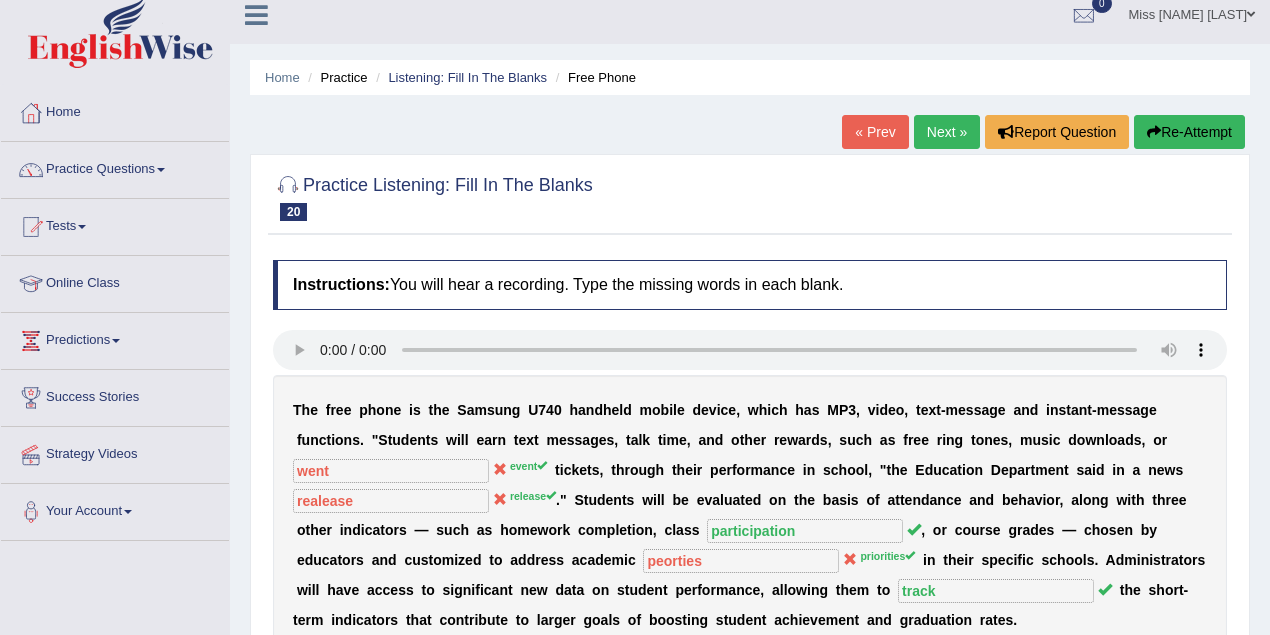 click on "Next »" at bounding box center (947, 132) 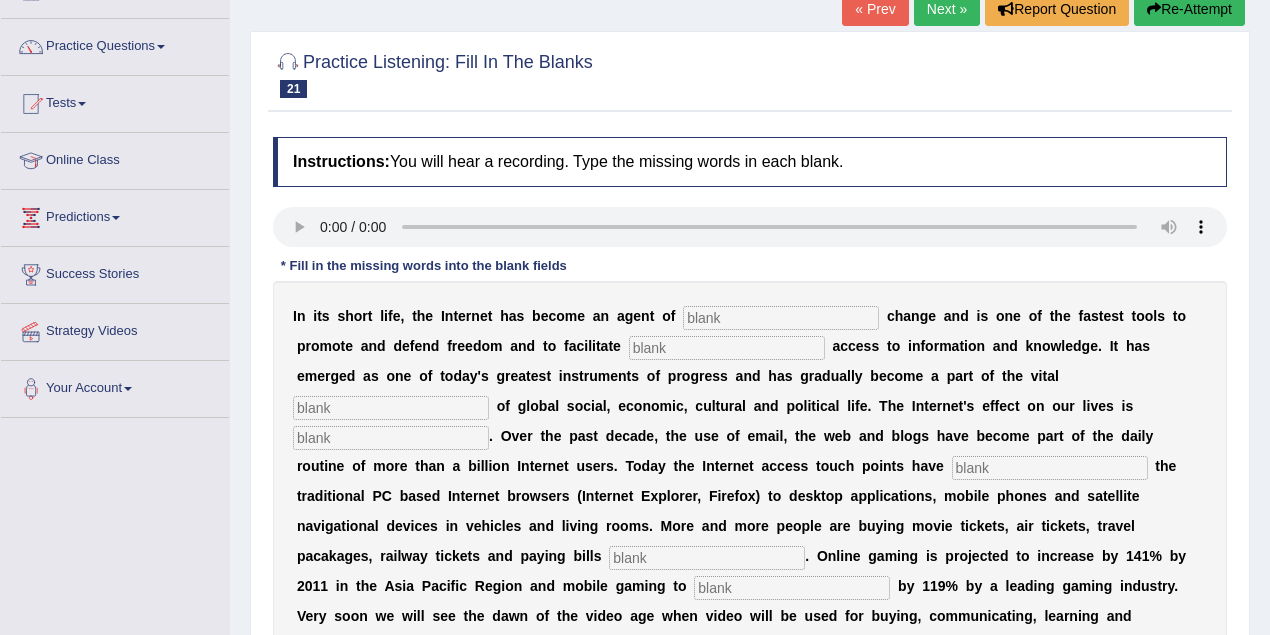 scroll, scrollTop: 0, scrollLeft: 0, axis: both 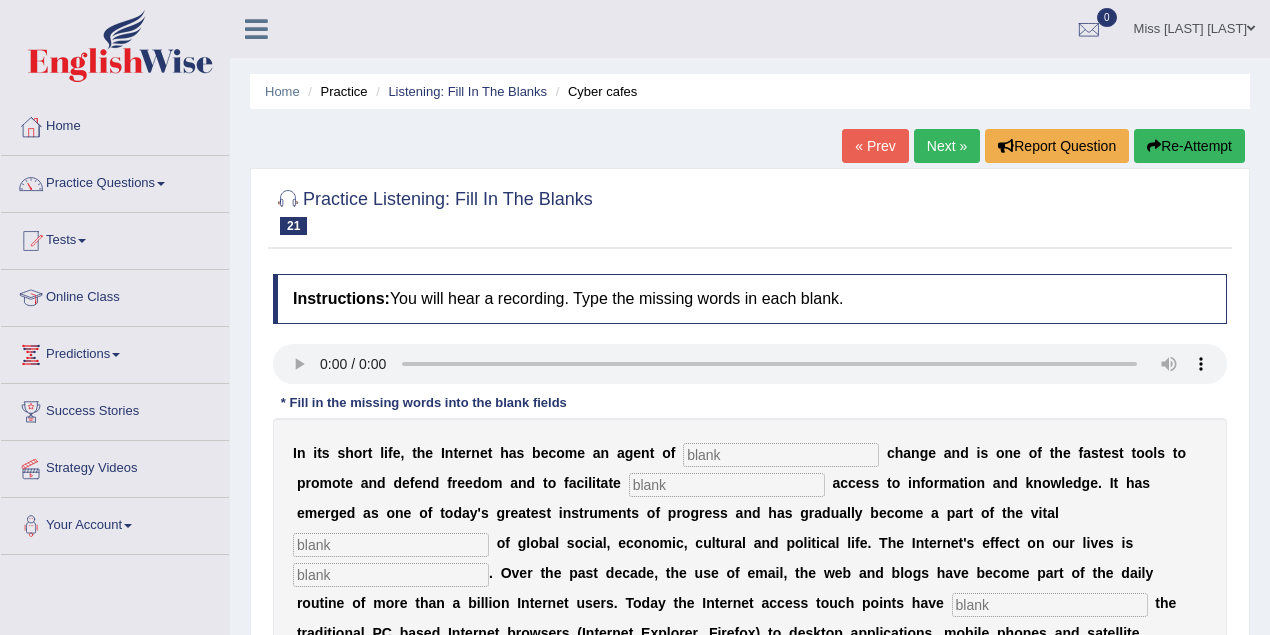 click on "Next »" at bounding box center [947, 146] 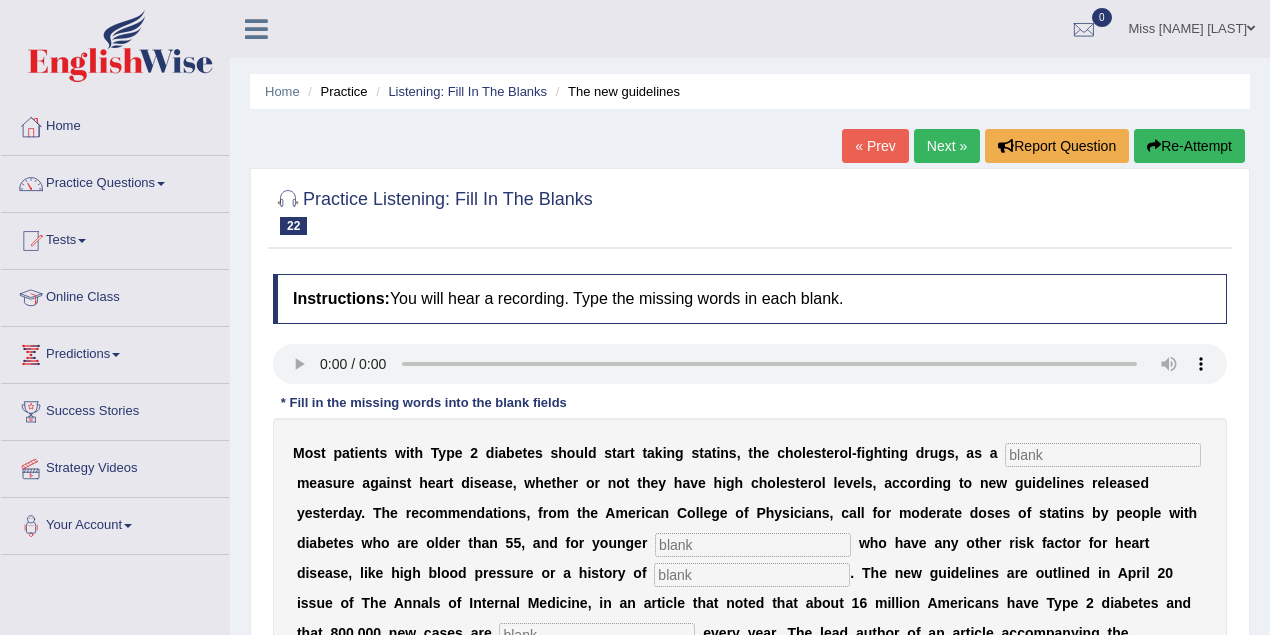 scroll, scrollTop: 200, scrollLeft: 0, axis: vertical 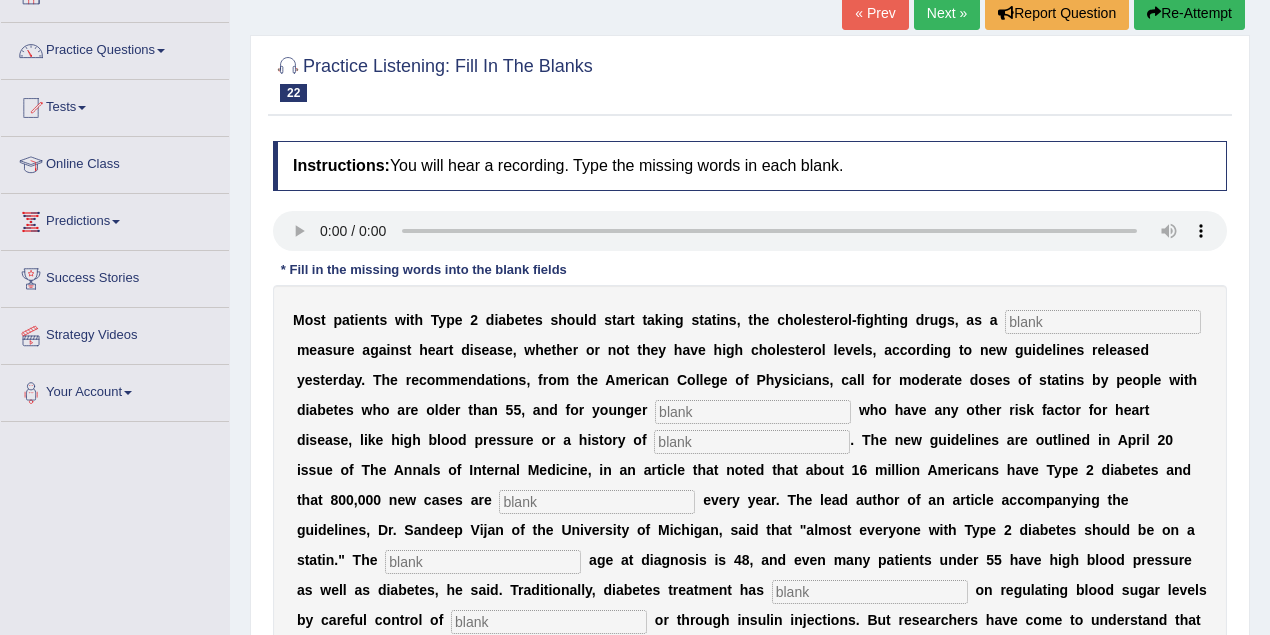 click on "Next »" at bounding box center [947, 13] 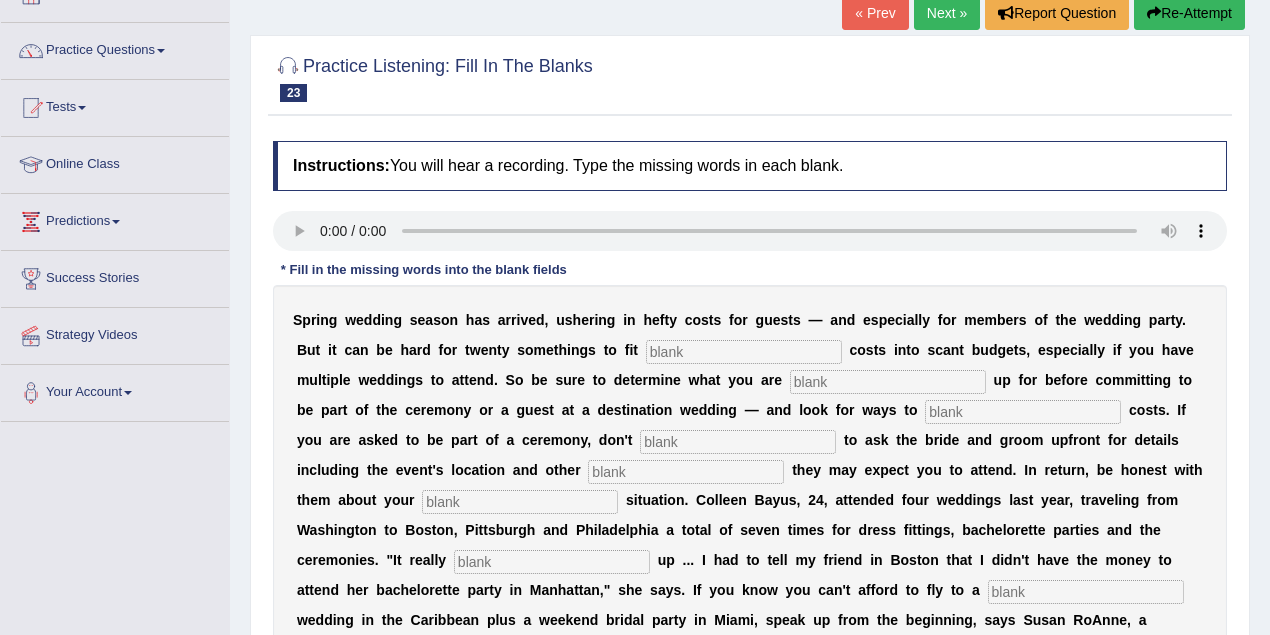 scroll, scrollTop: 200, scrollLeft: 0, axis: vertical 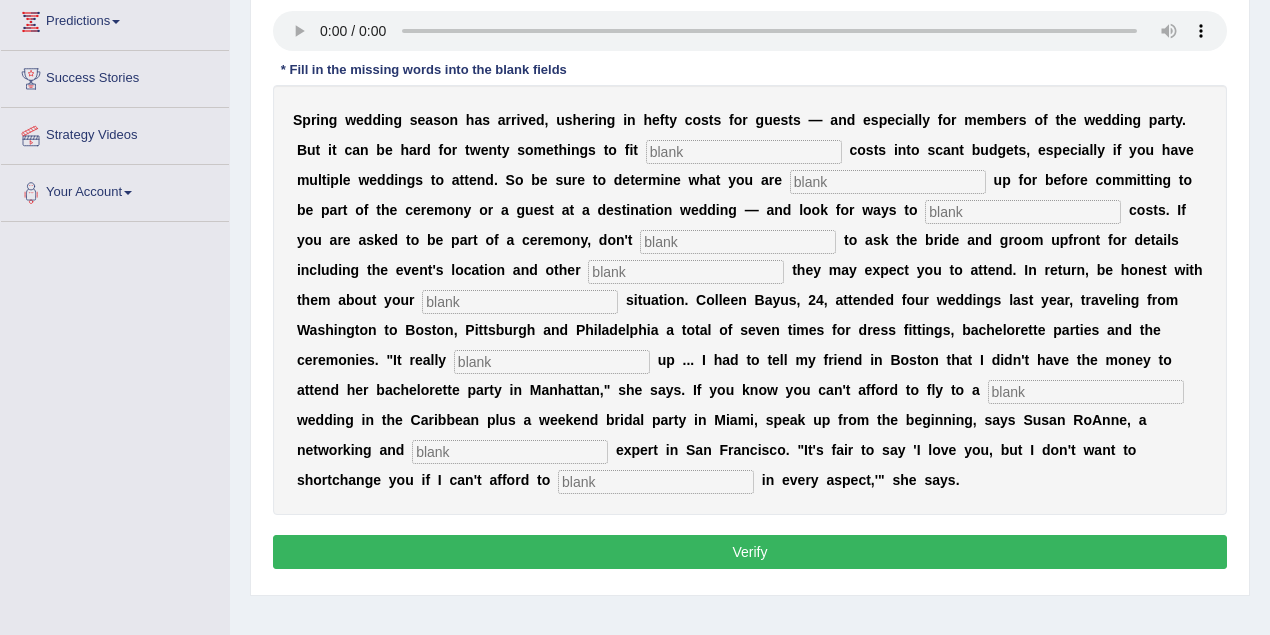click at bounding box center (744, 152) 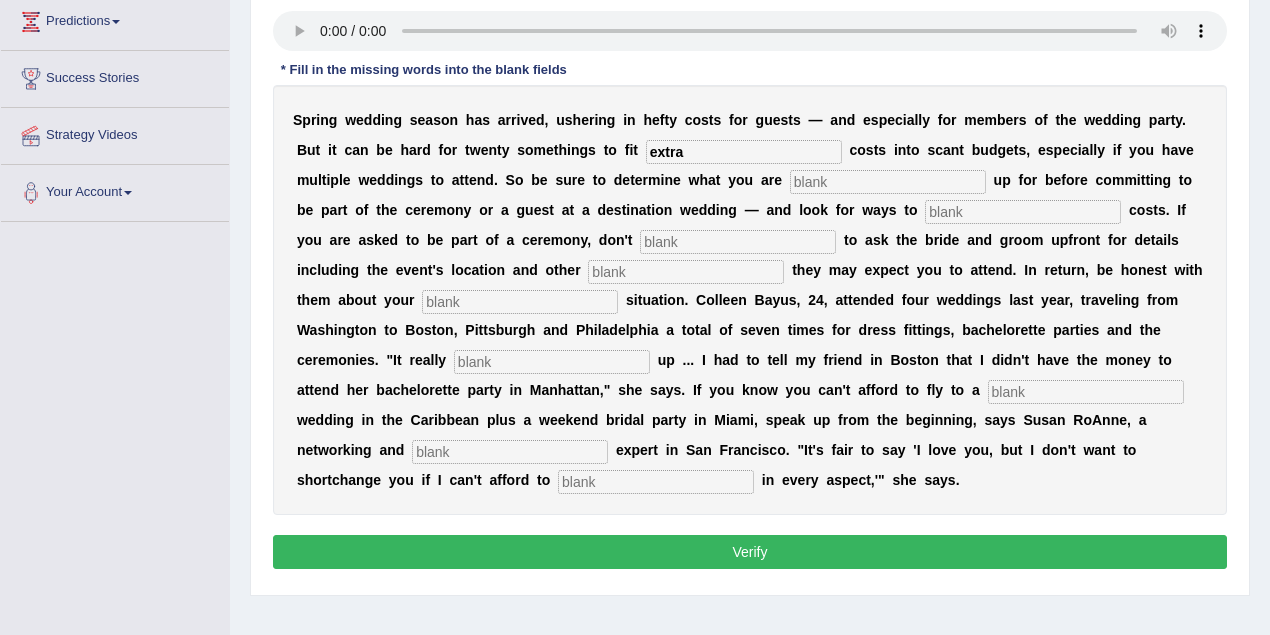 type on "extra" 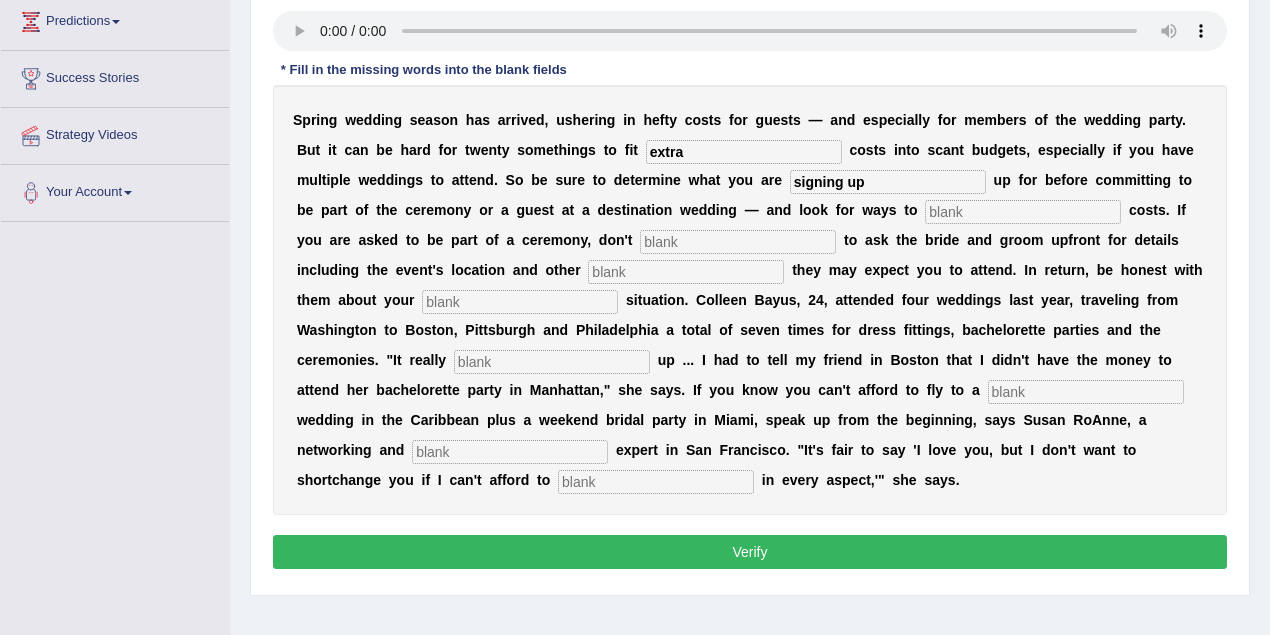 type on "signing up" 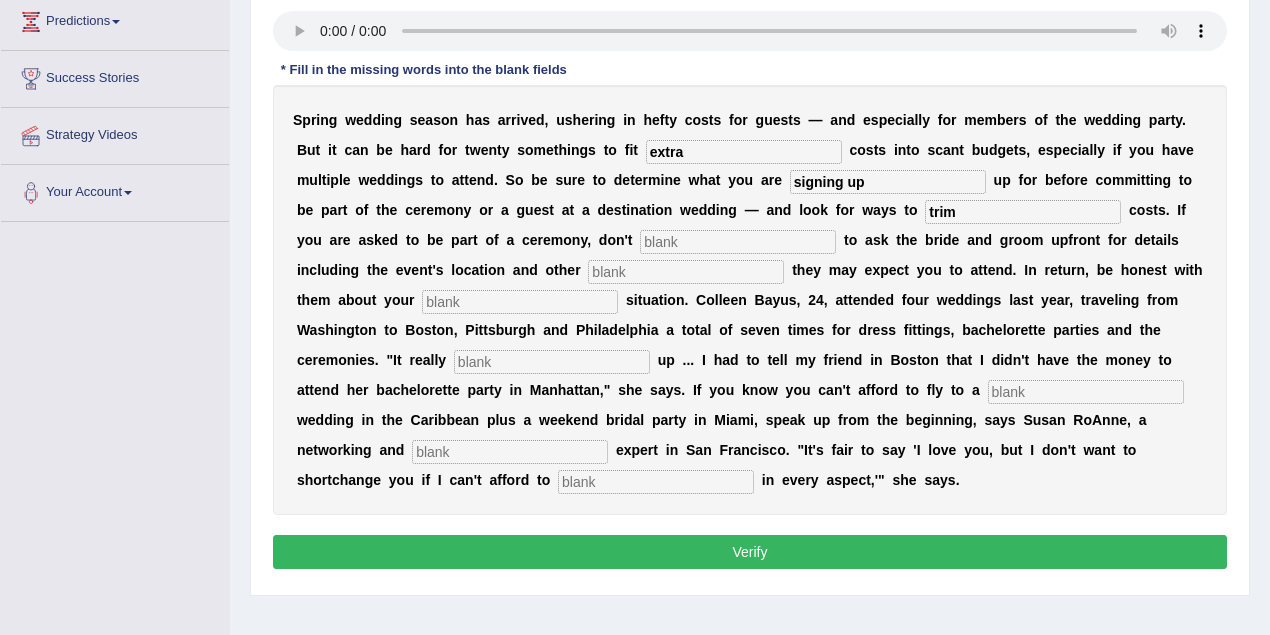 type on "trim" 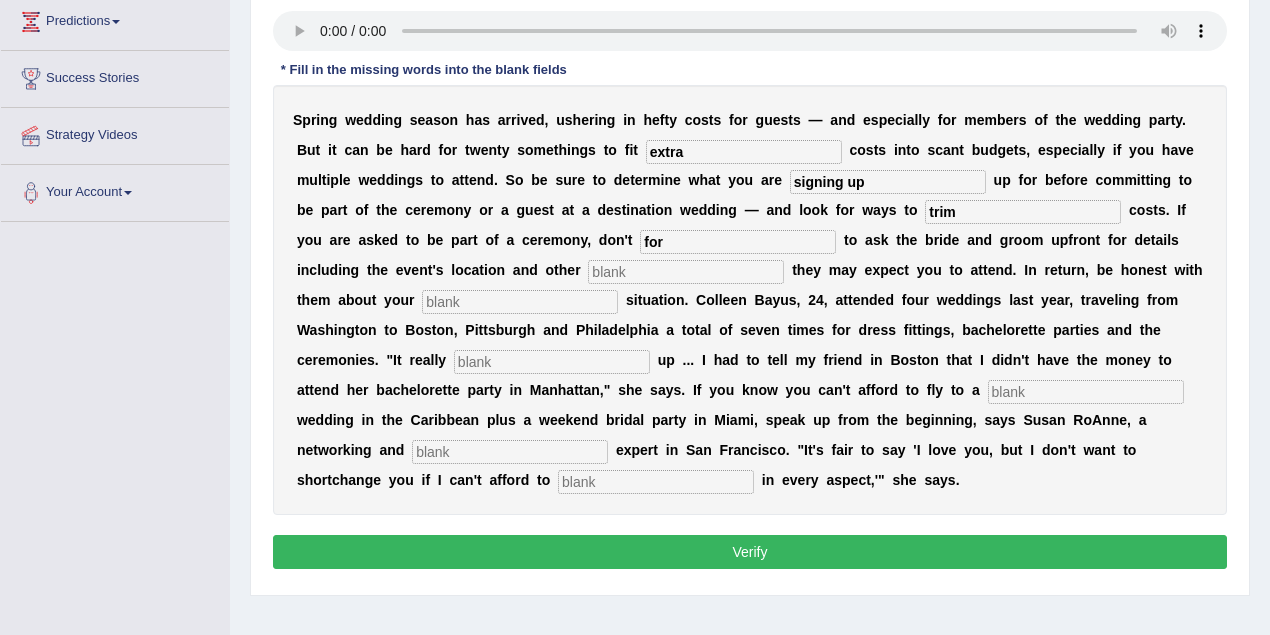type on "for" 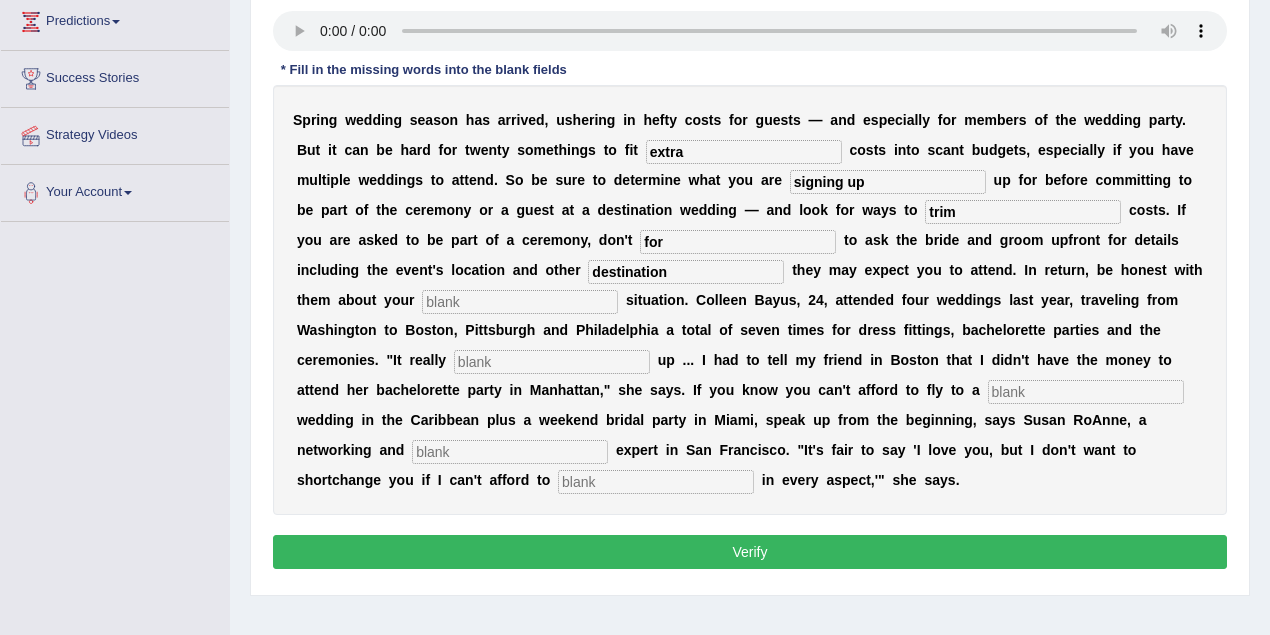 type on "destination" 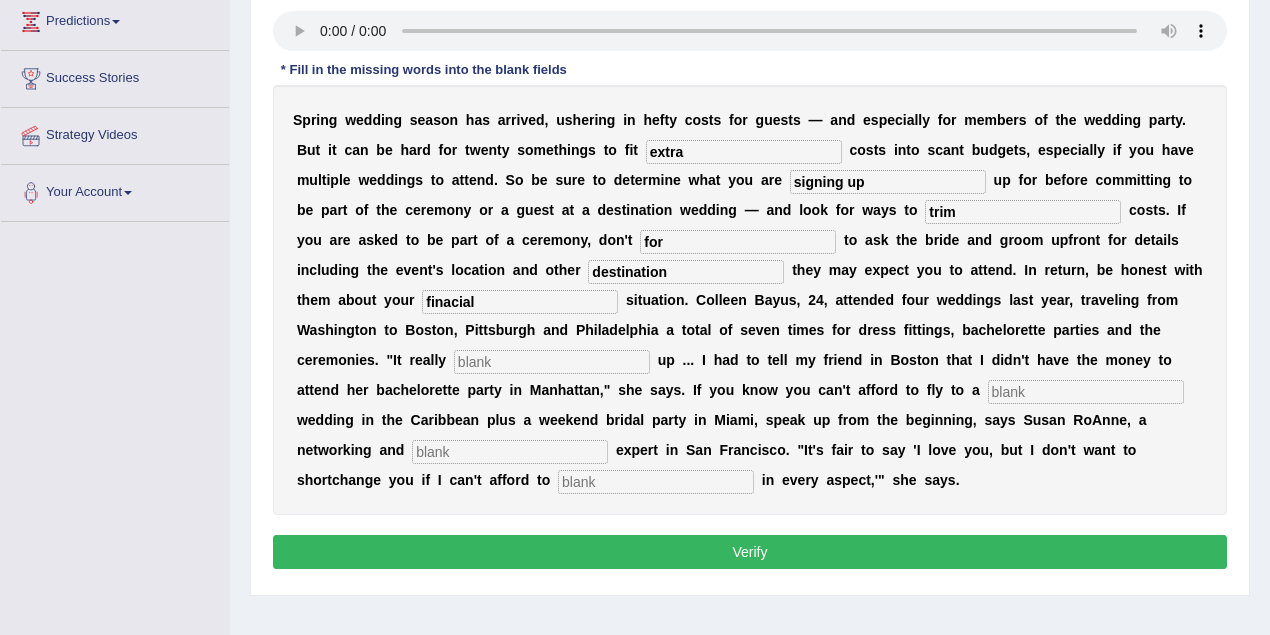 type on "finacial" 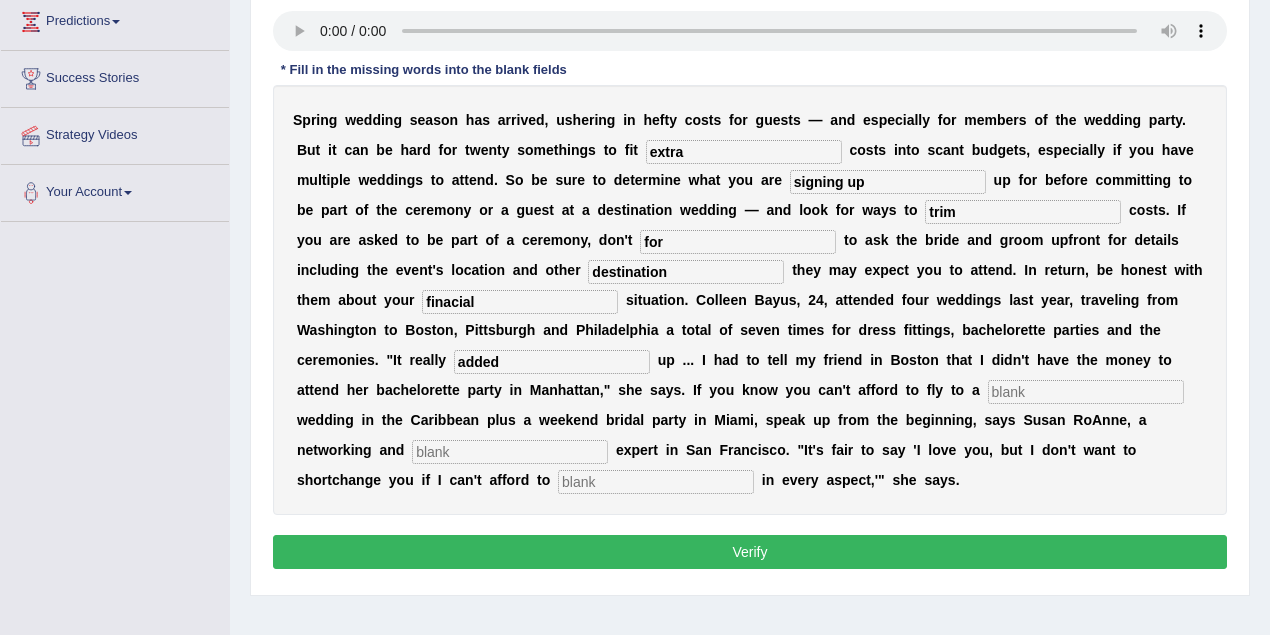 type on "added" 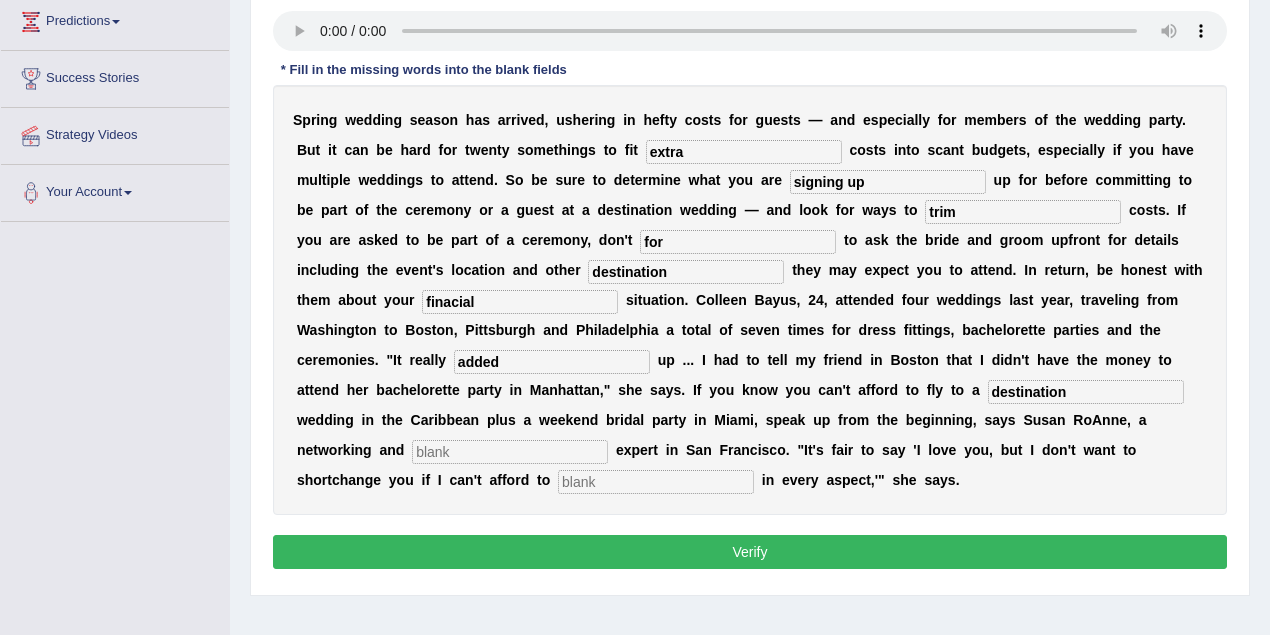 type on "destination" 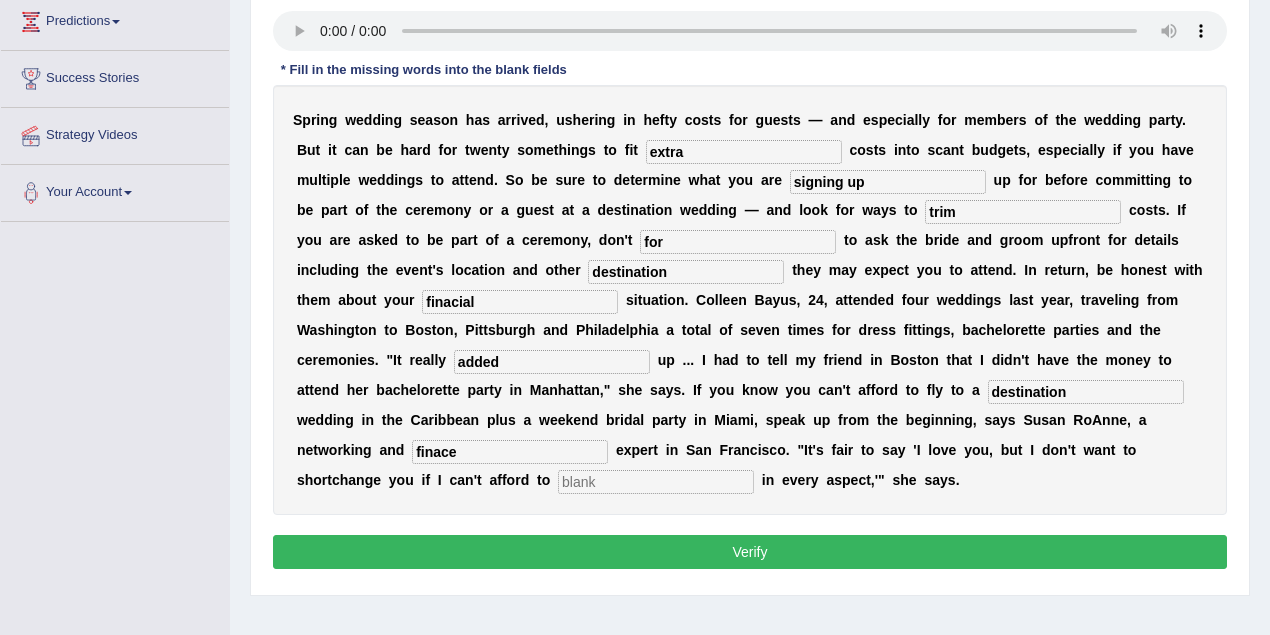 type on "finace" 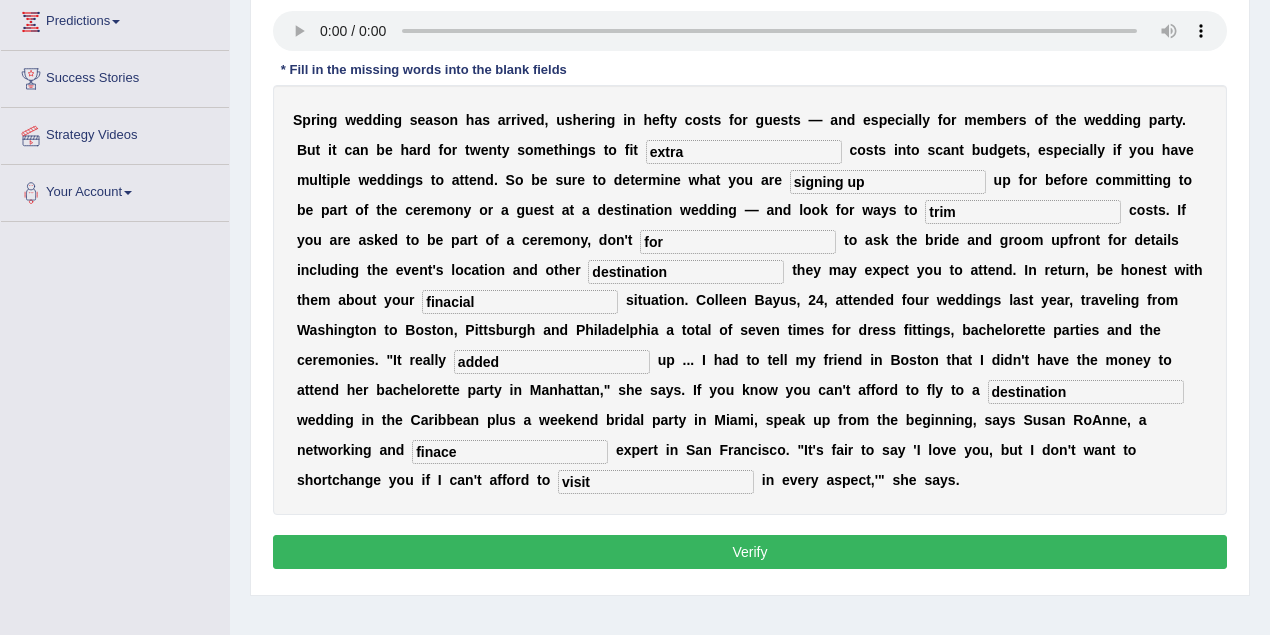 type on "visit" 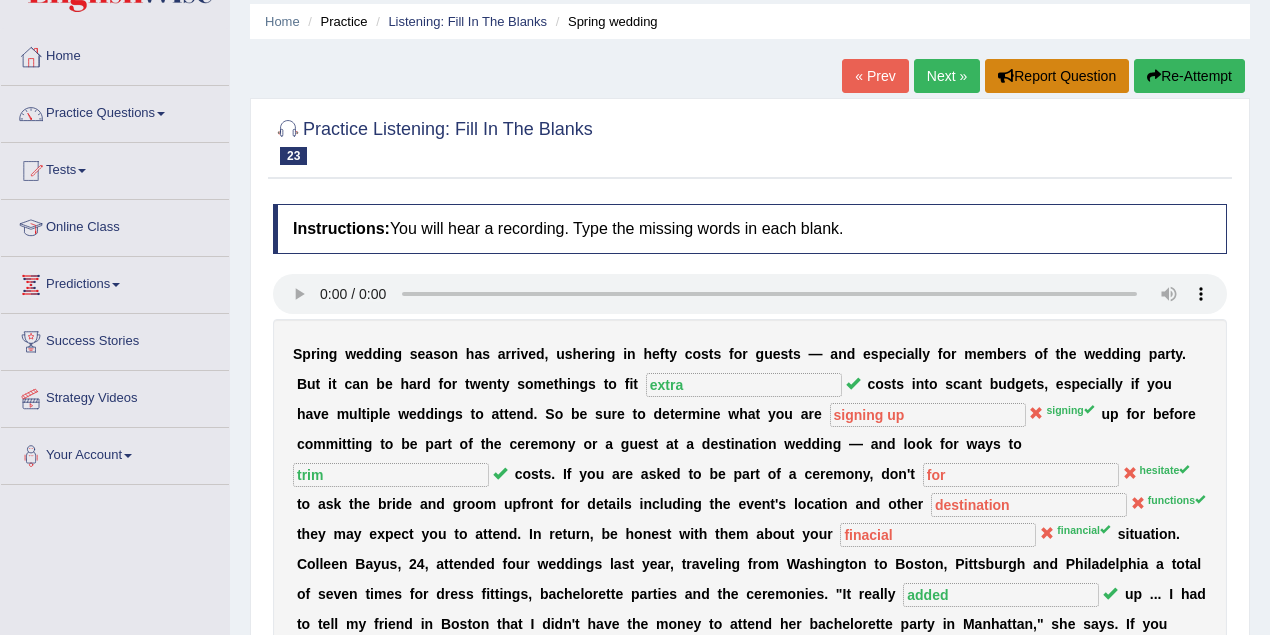 scroll, scrollTop: 66, scrollLeft: 0, axis: vertical 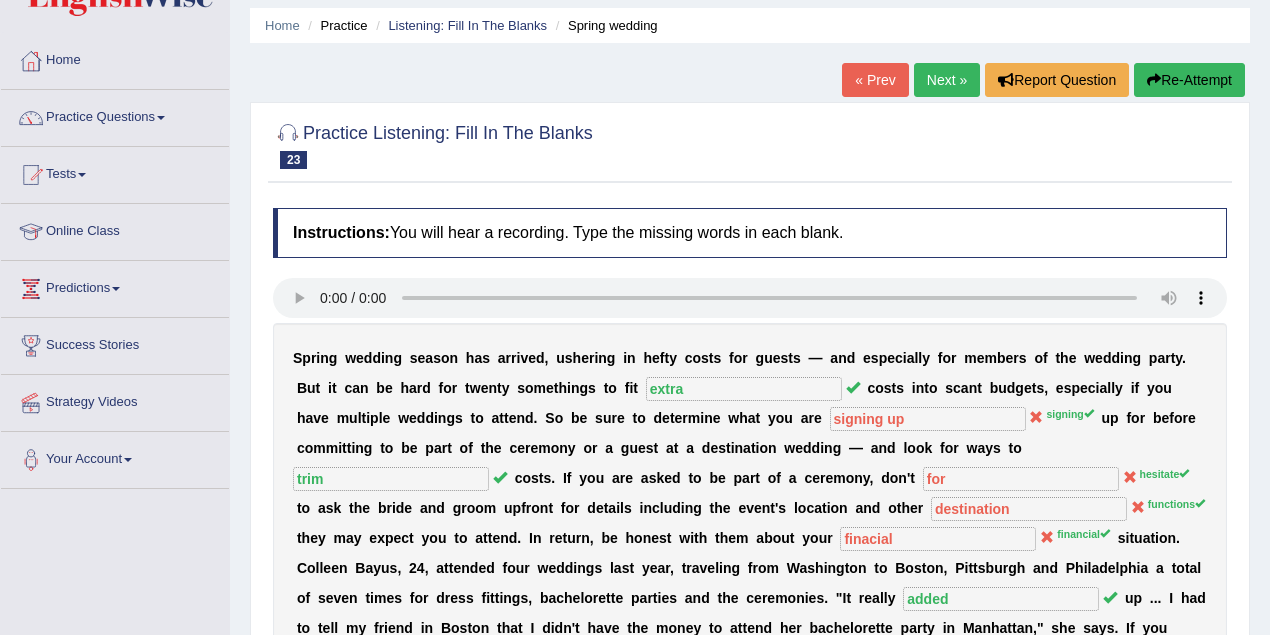 click on "Next »" at bounding box center (947, 80) 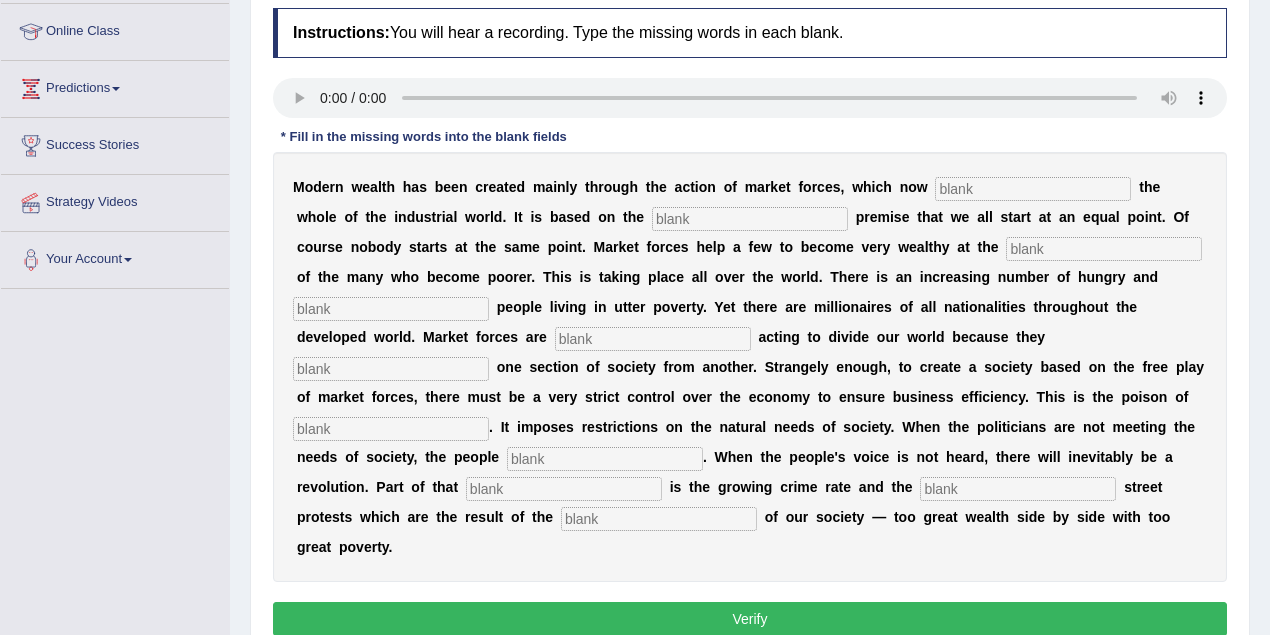 scroll, scrollTop: 266, scrollLeft: 0, axis: vertical 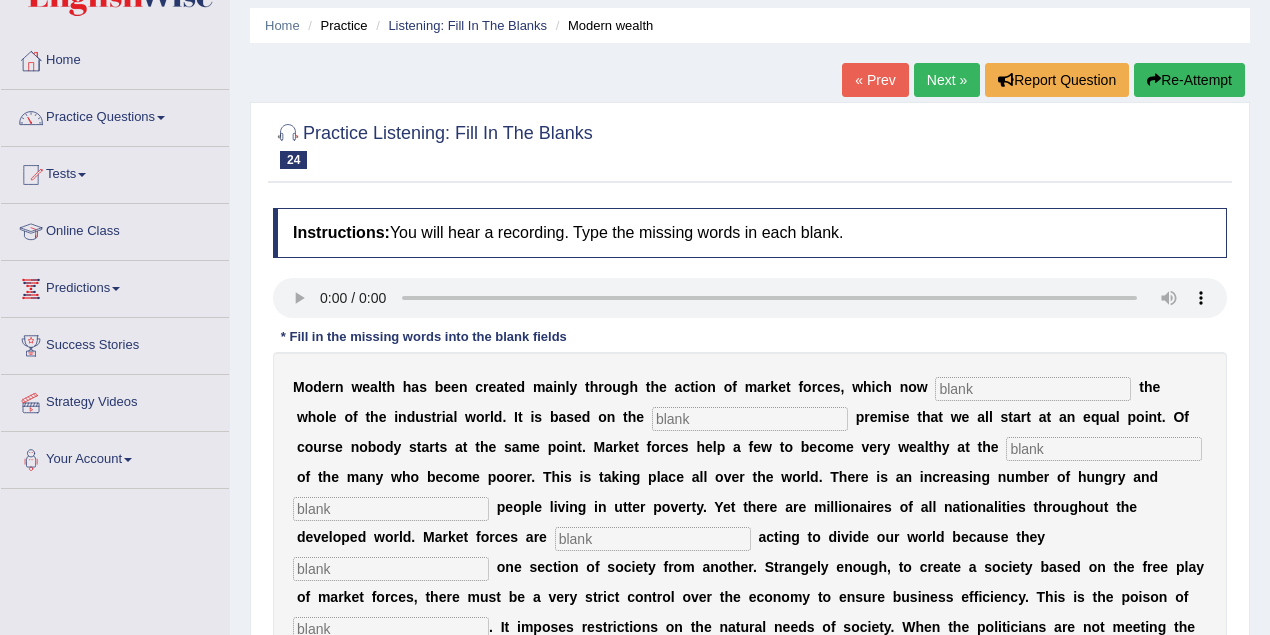 click on "Next »" at bounding box center (947, 80) 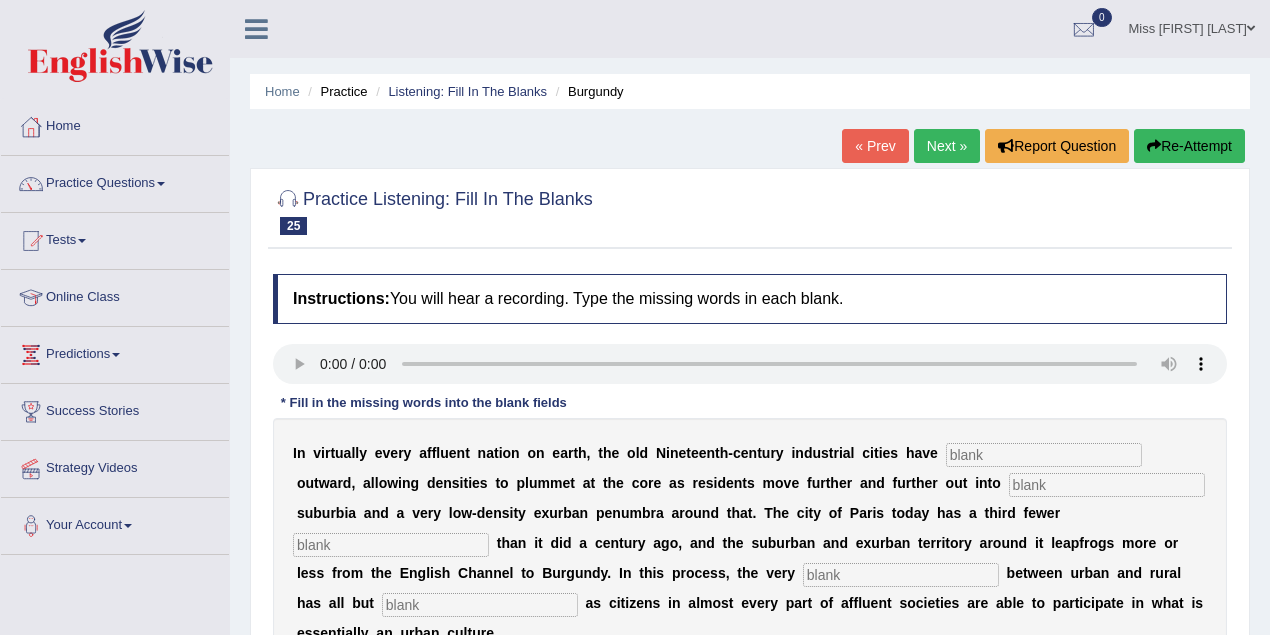 scroll, scrollTop: 81, scrollLeft: 0, axis: vertical 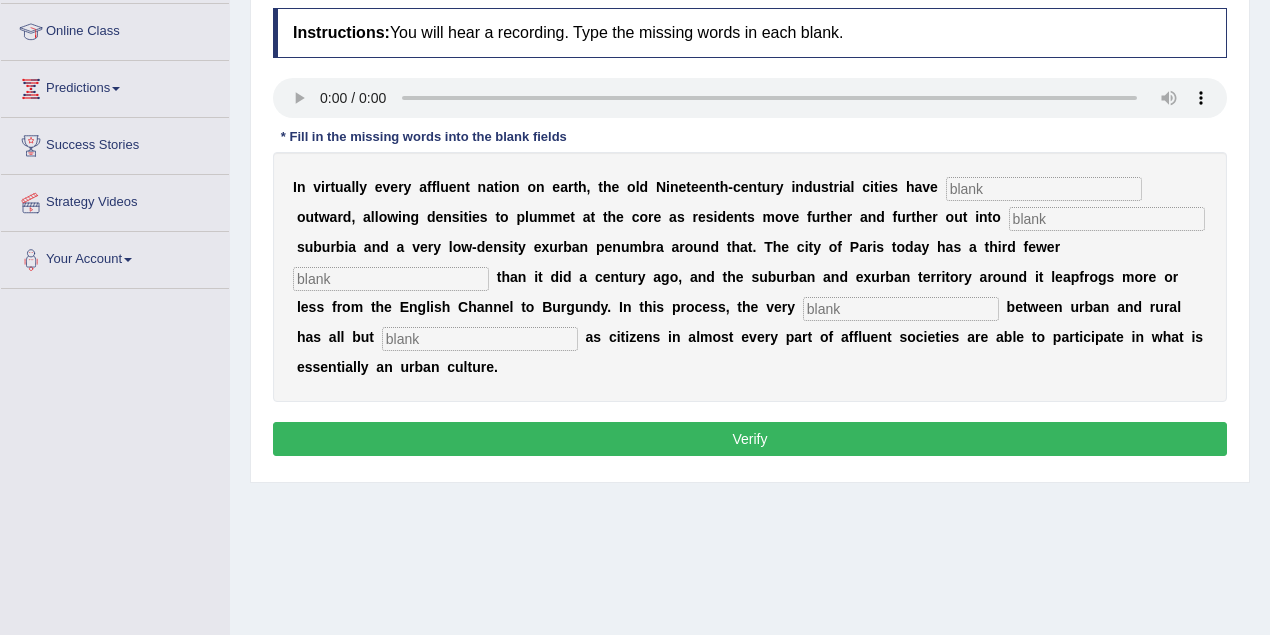 type 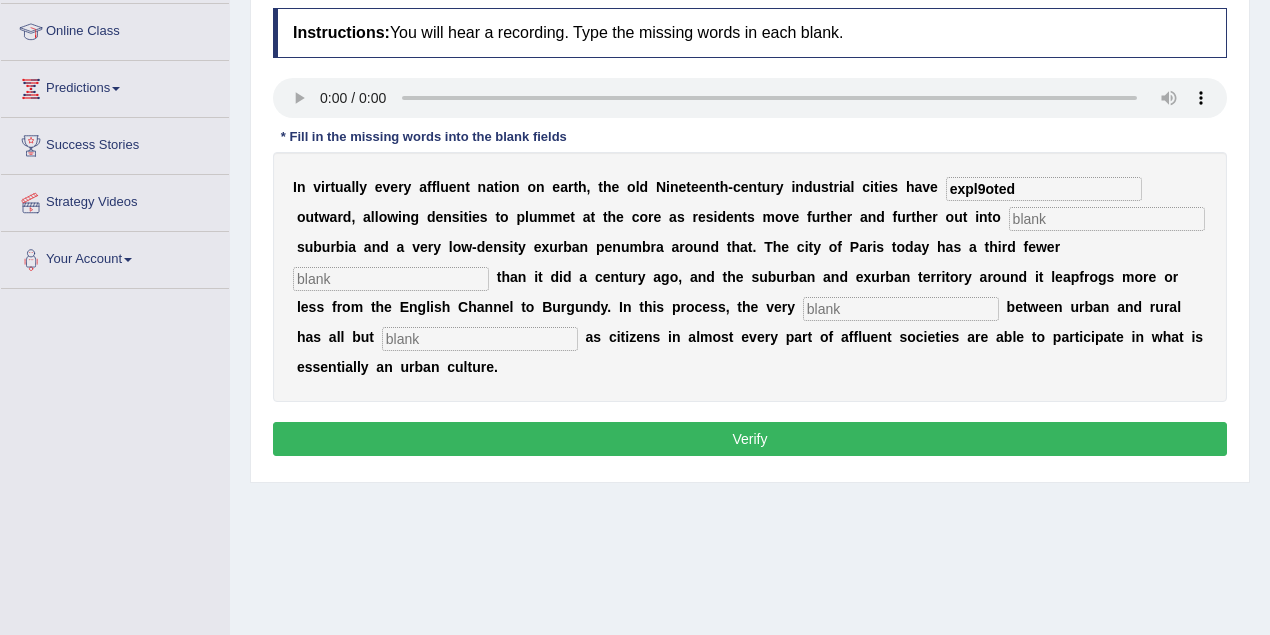click on "expl9oted" at bounding box center [1044, 189] 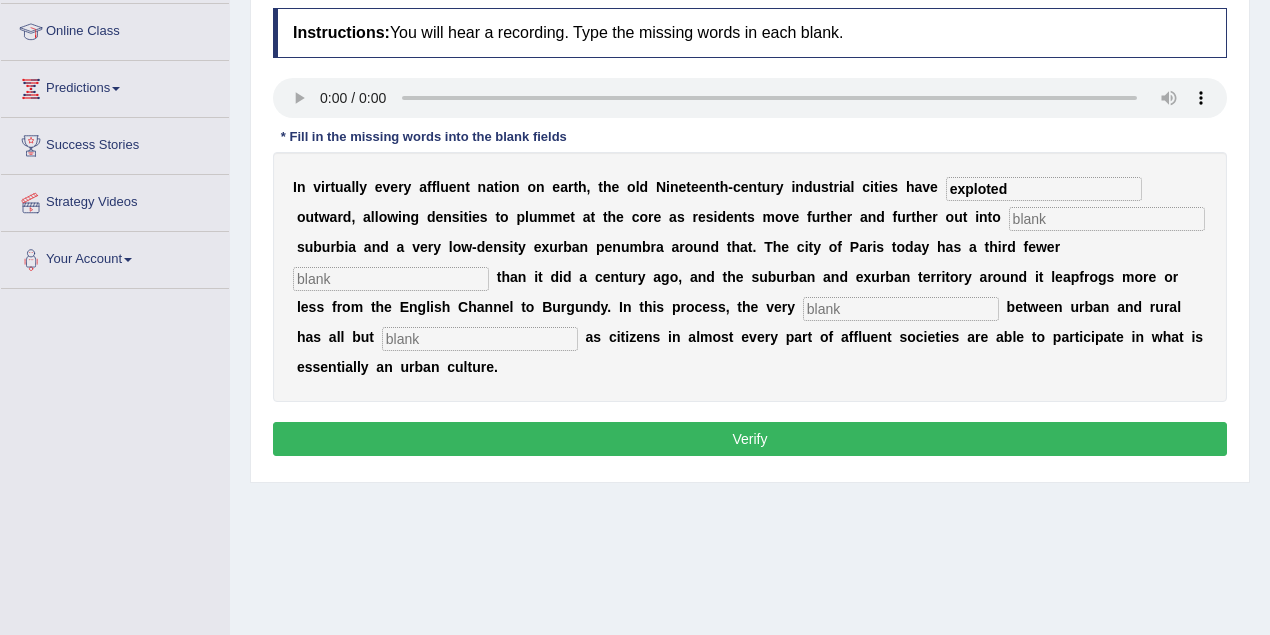 type on "exploted" 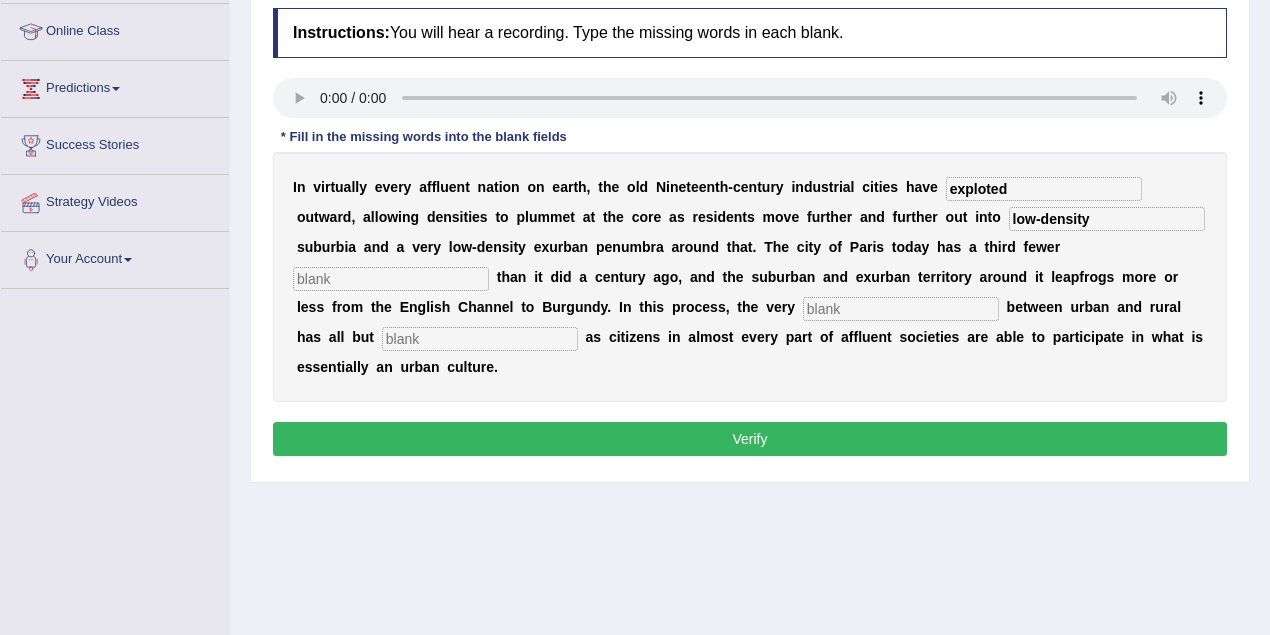 type on "low-density" 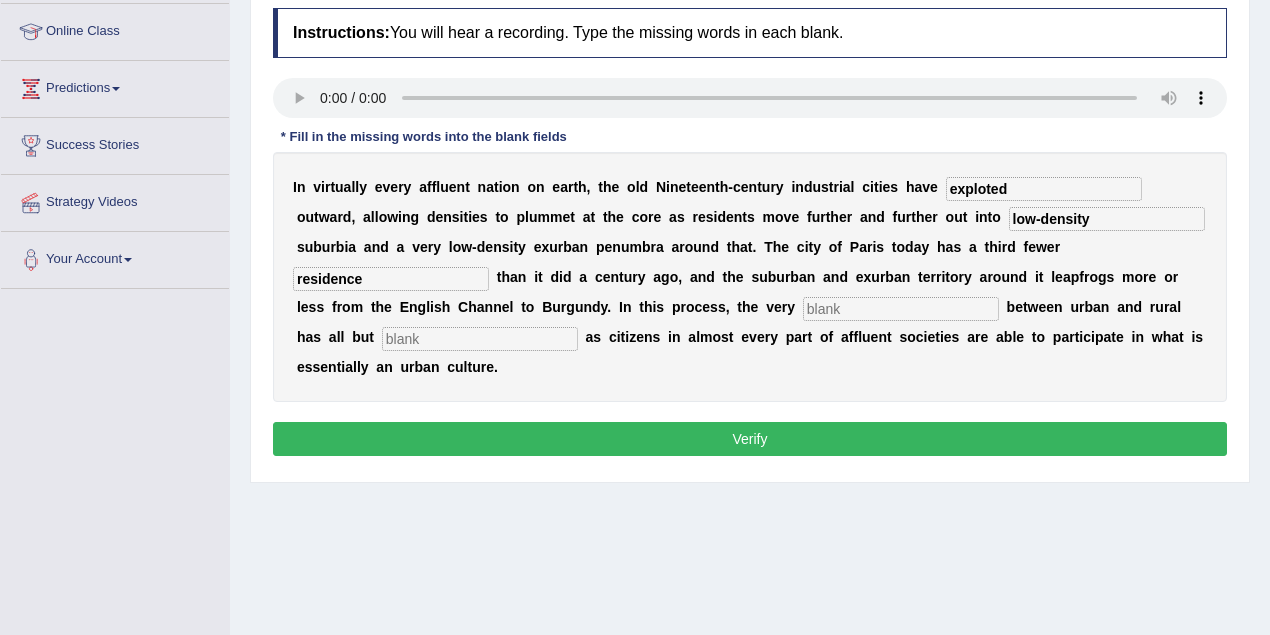 type on "residence" 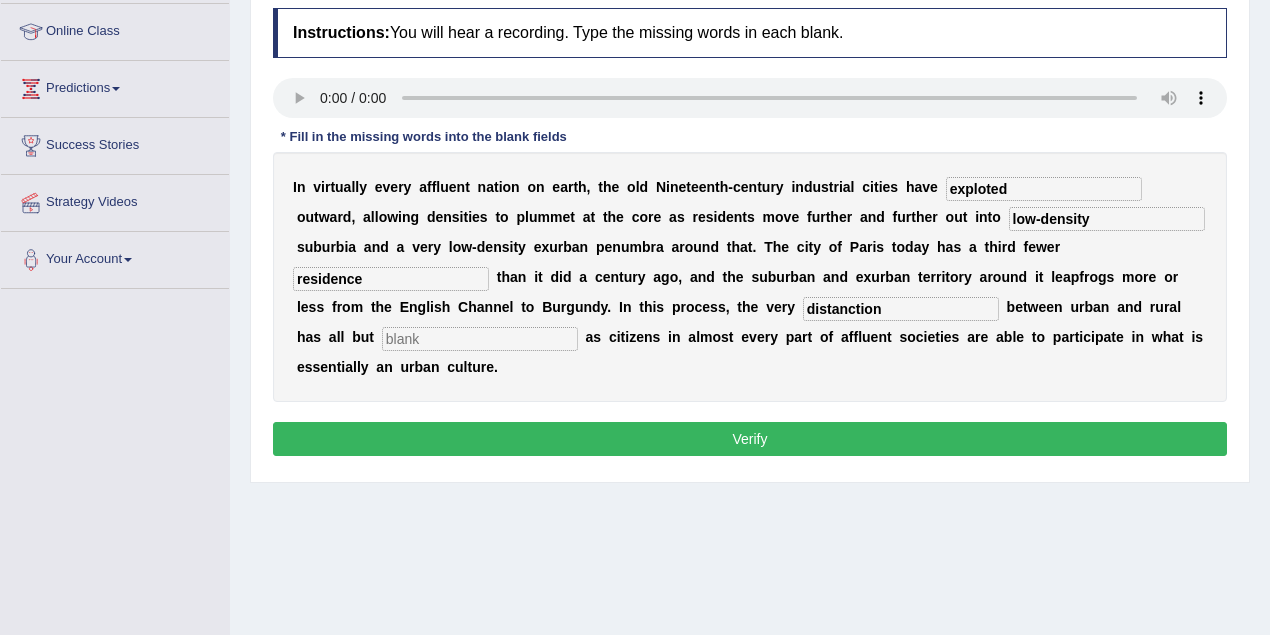 type on "distanction" 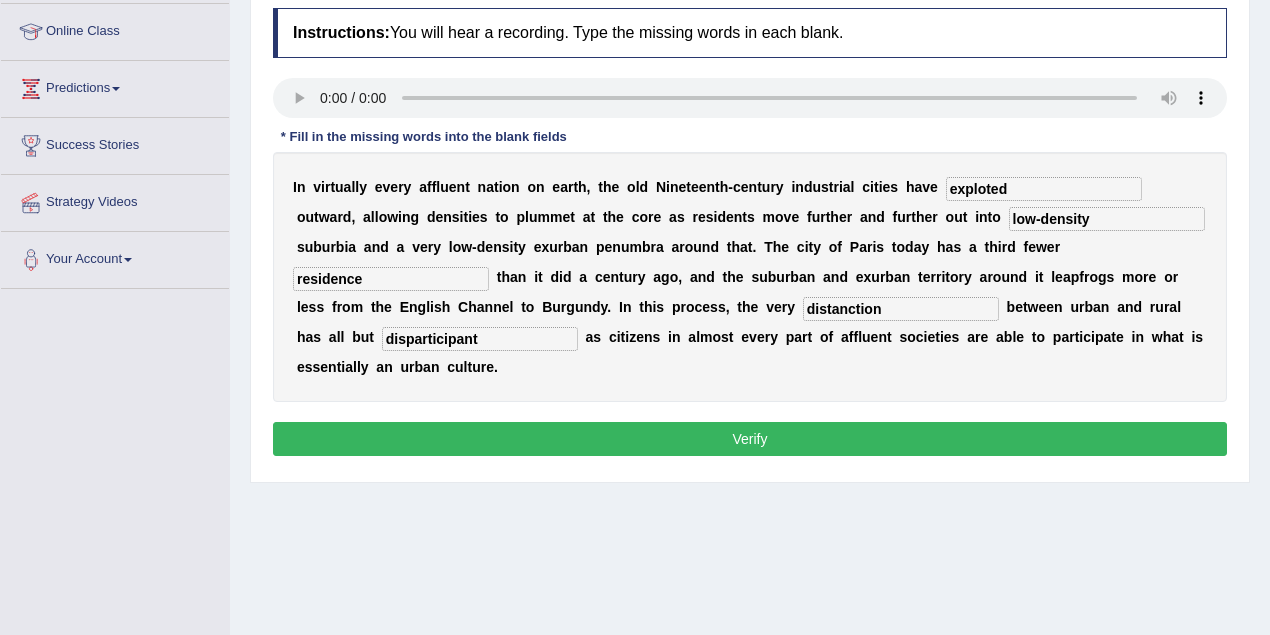 type on "disparticipant" 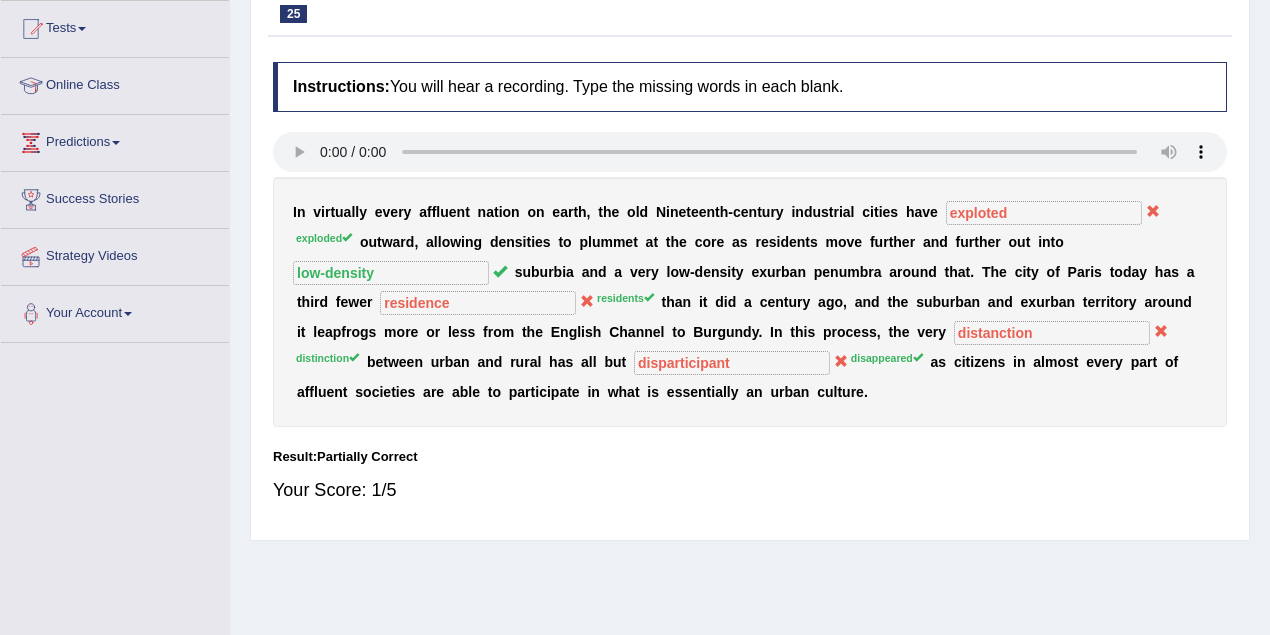 scroll, scrollTop: 133, scrollLeft: 0, axis: vertical 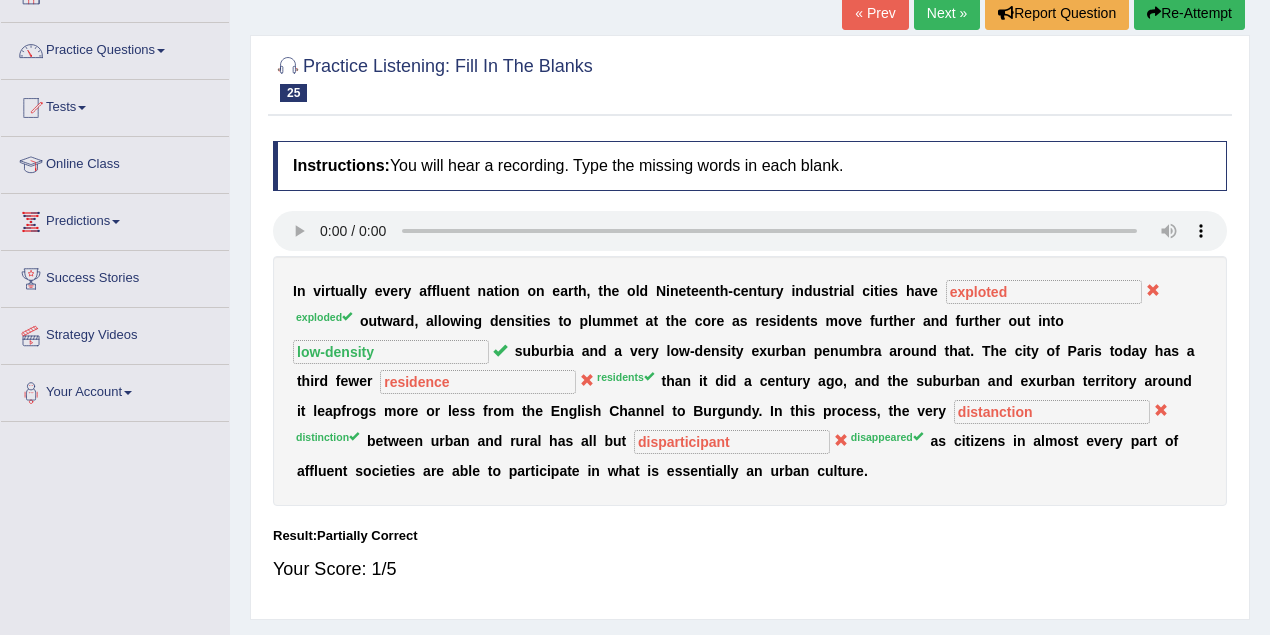 click on "Next »" at bounding box center (947, 13) 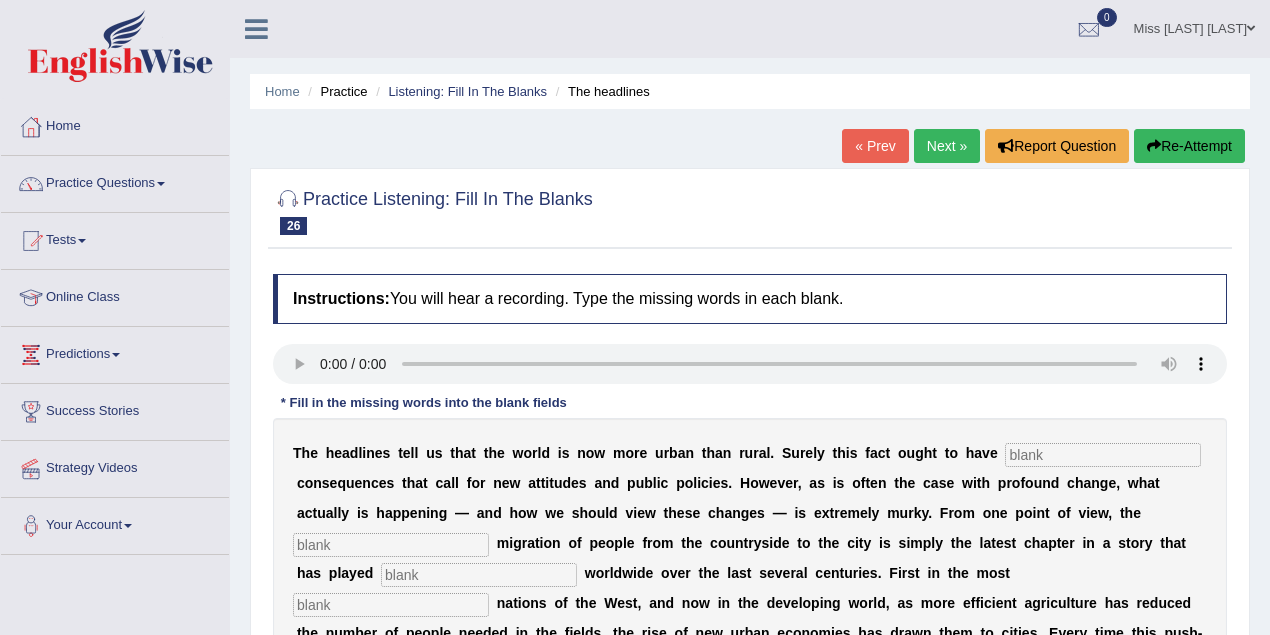 scroll, scrollTop: 0, scrollLeft: 0, axis: both 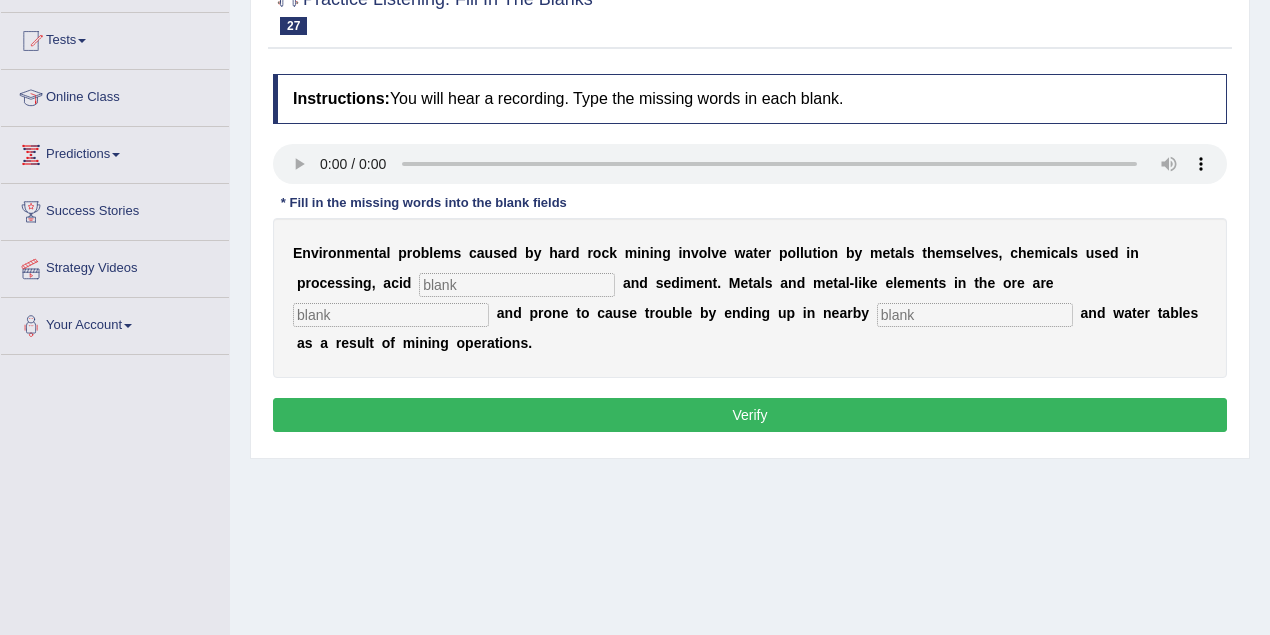 type 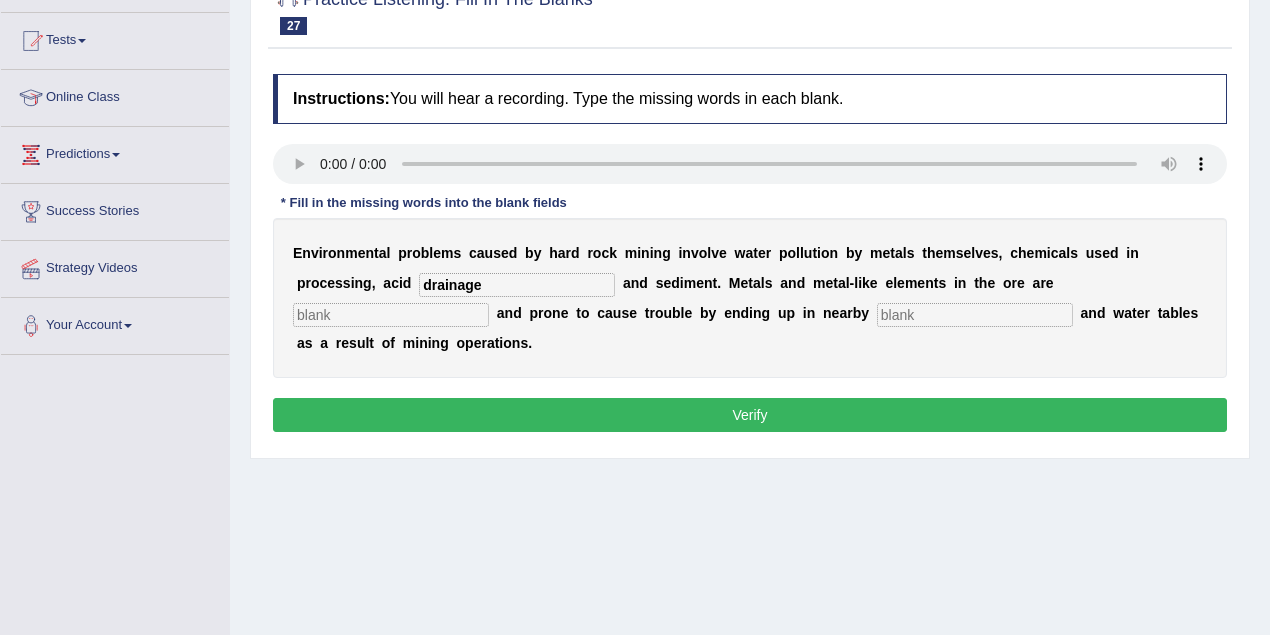 type on "drainage" 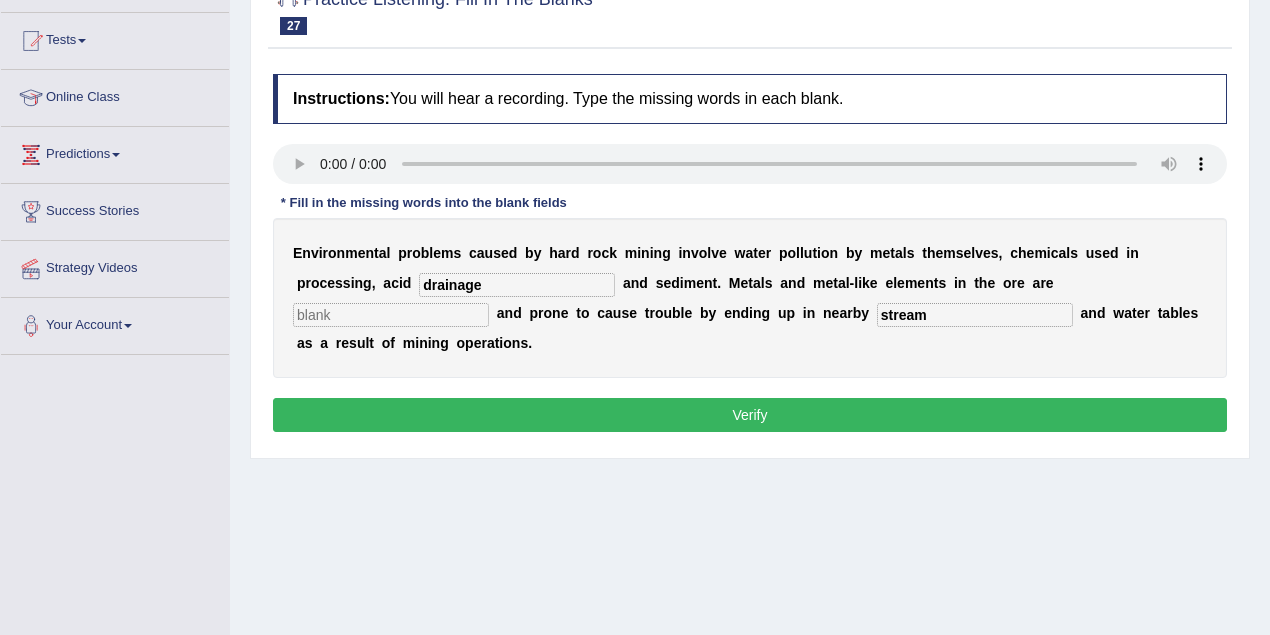 type on "stream" 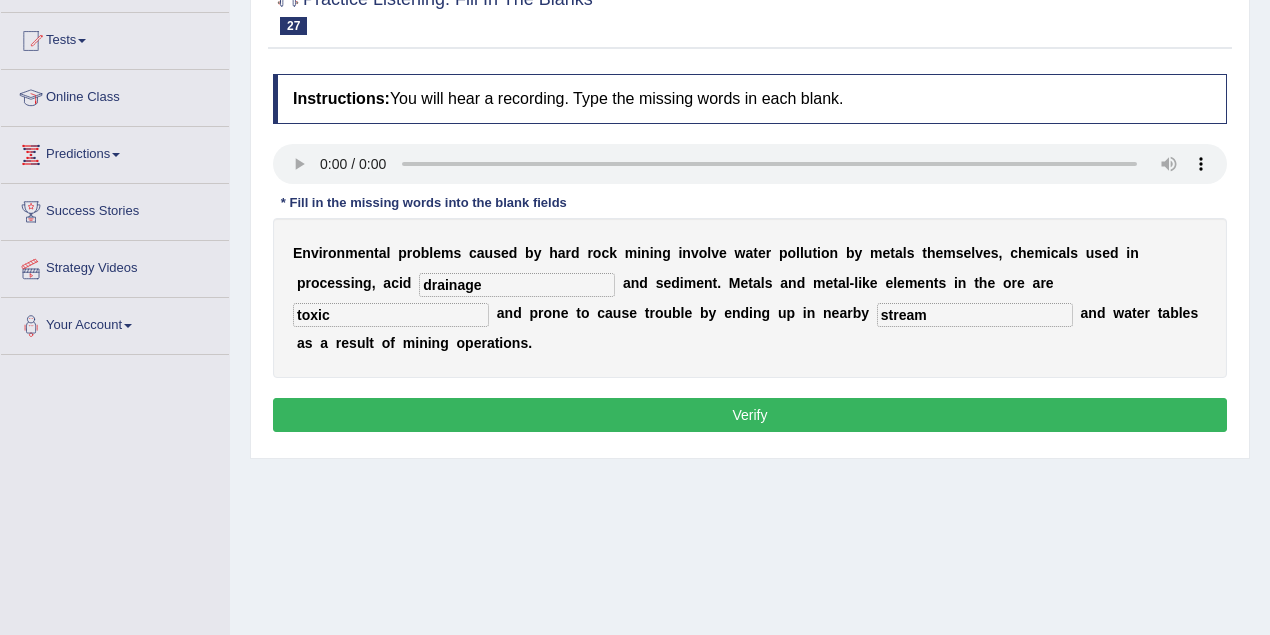 type on "toxic" 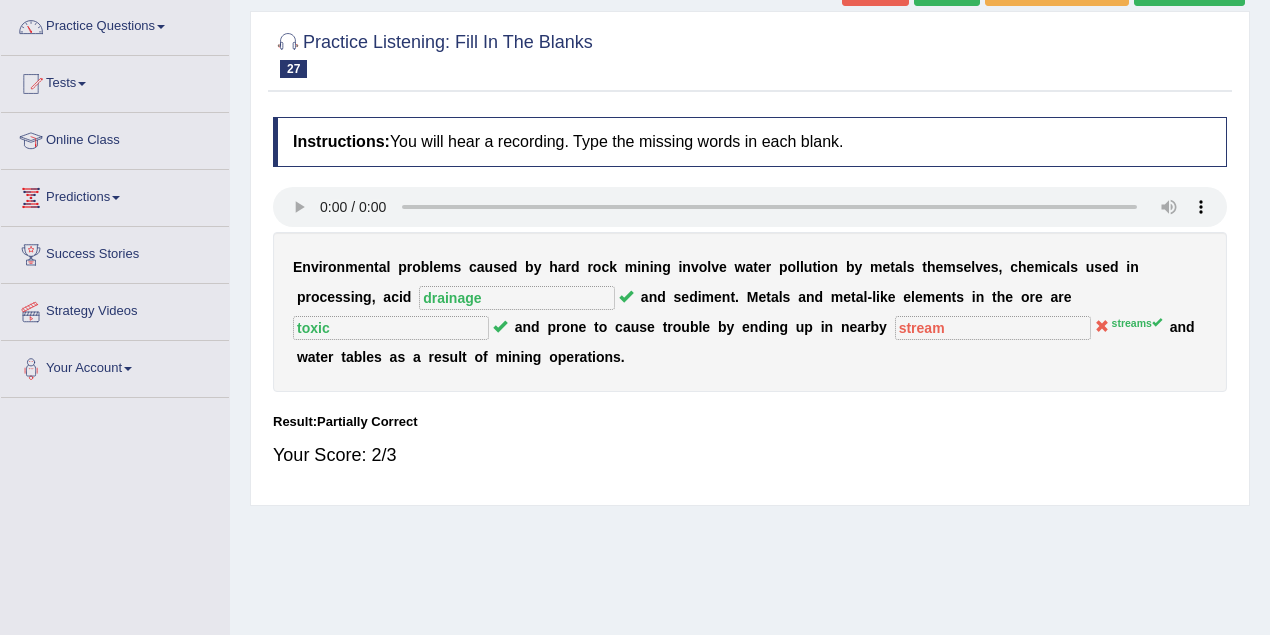 scroll, scrollTop: 133, scrollLeft: 0, axis: vertical 